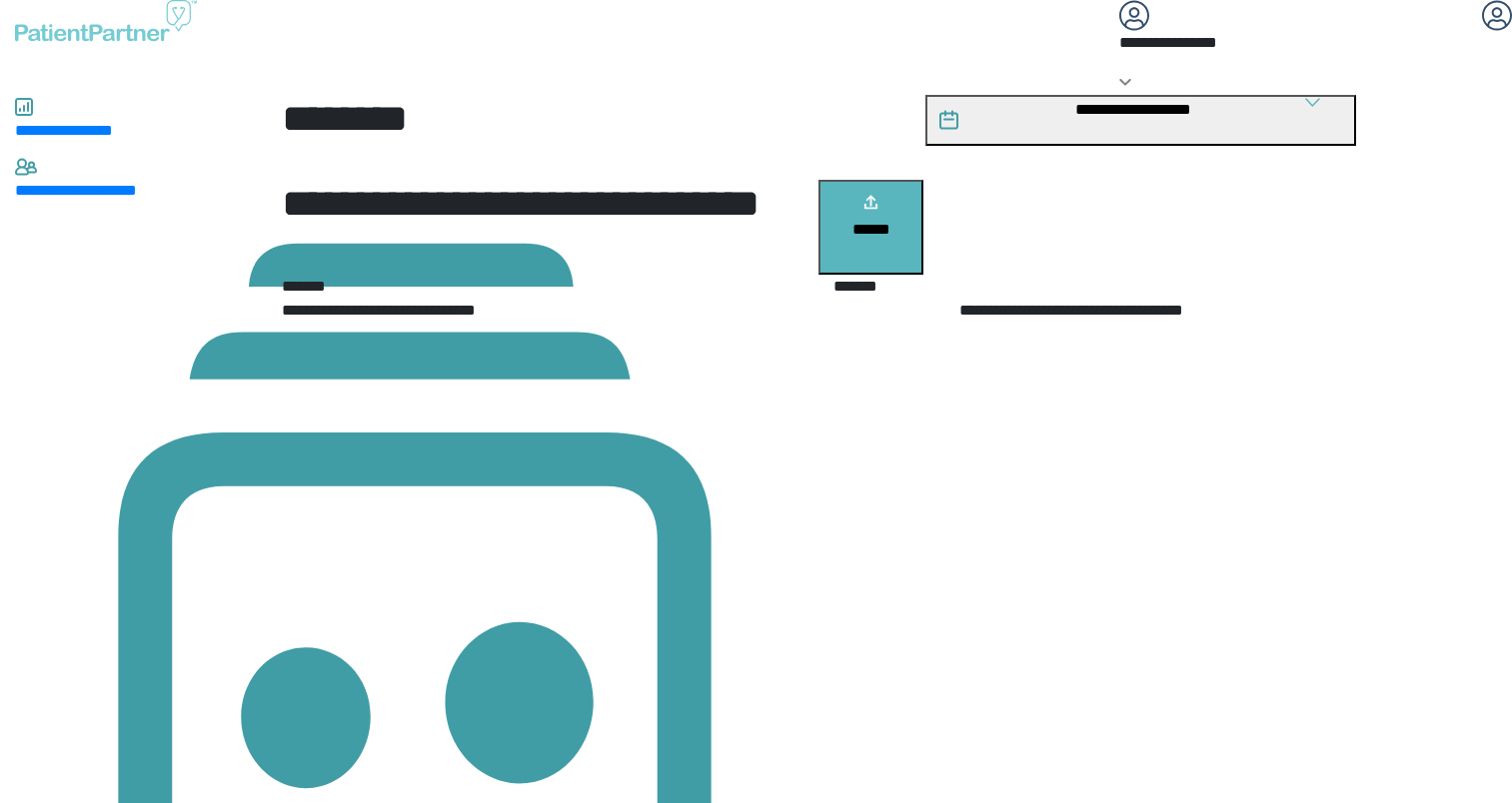 scroll, scrollTop: 0, scrollLeft: 0, axis: both 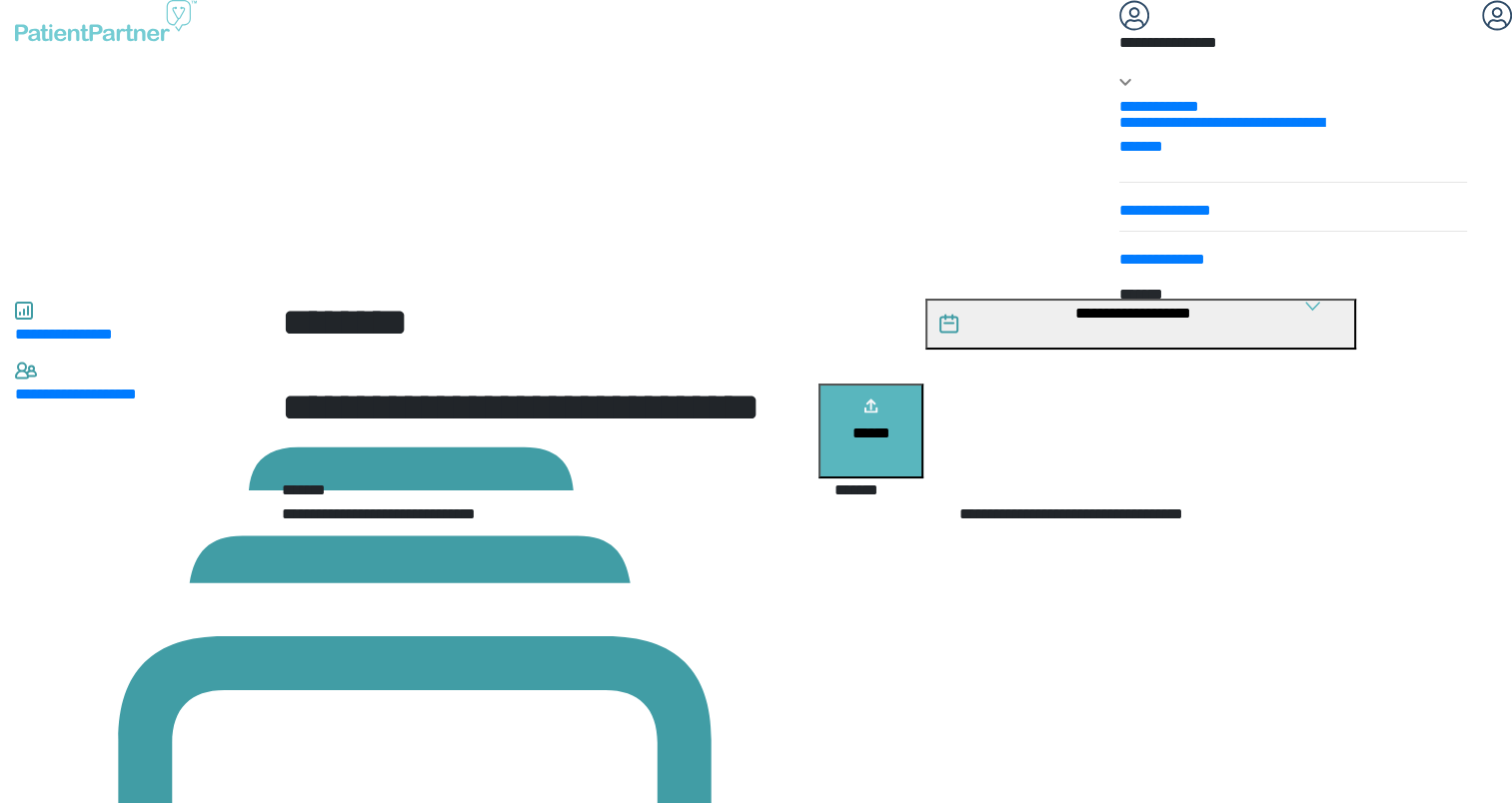 click on "*******" at bounding box center (1222, 104) 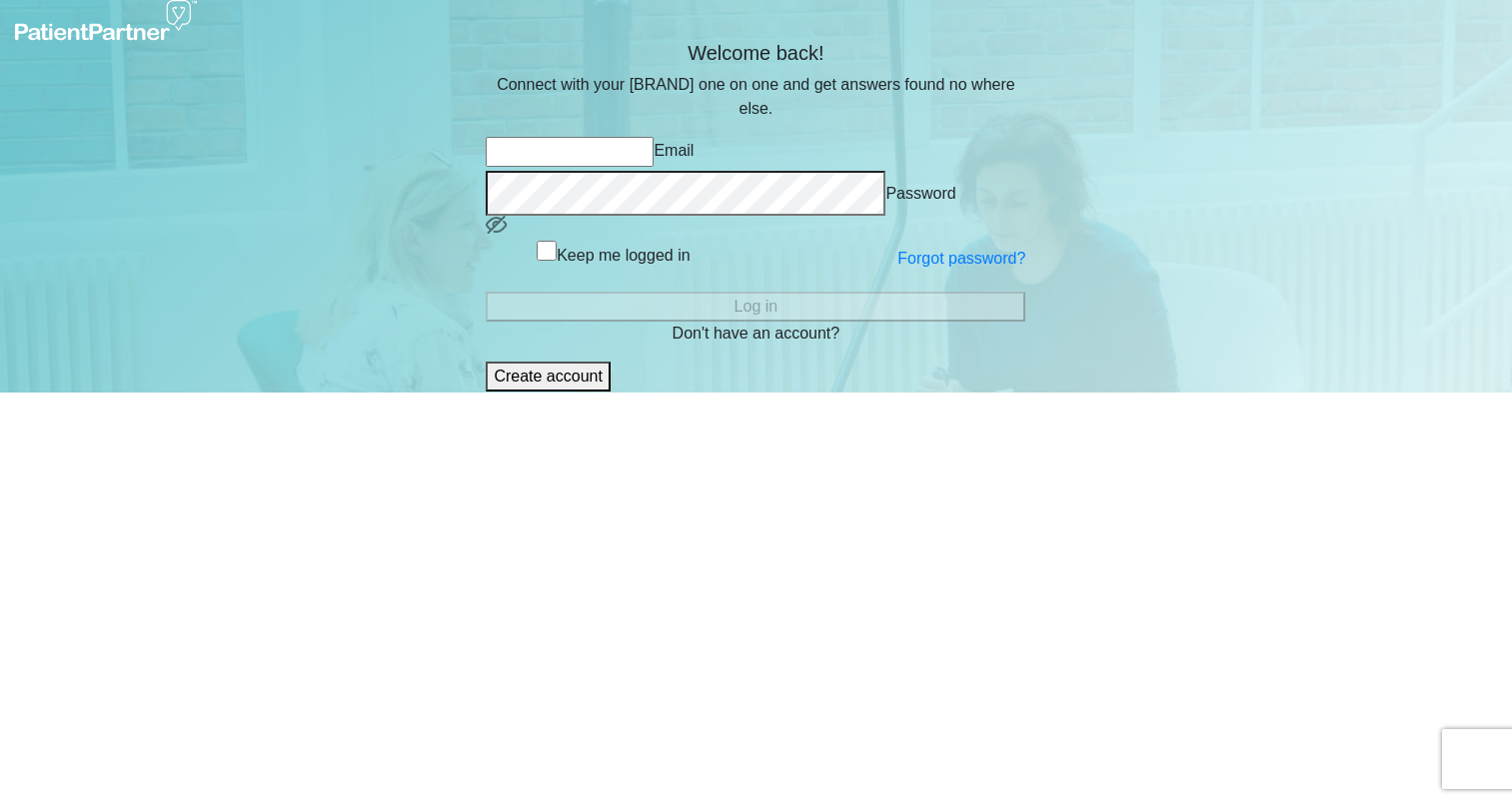 scroll, scrollTop: 0, scrollLeft: 0, axis: both 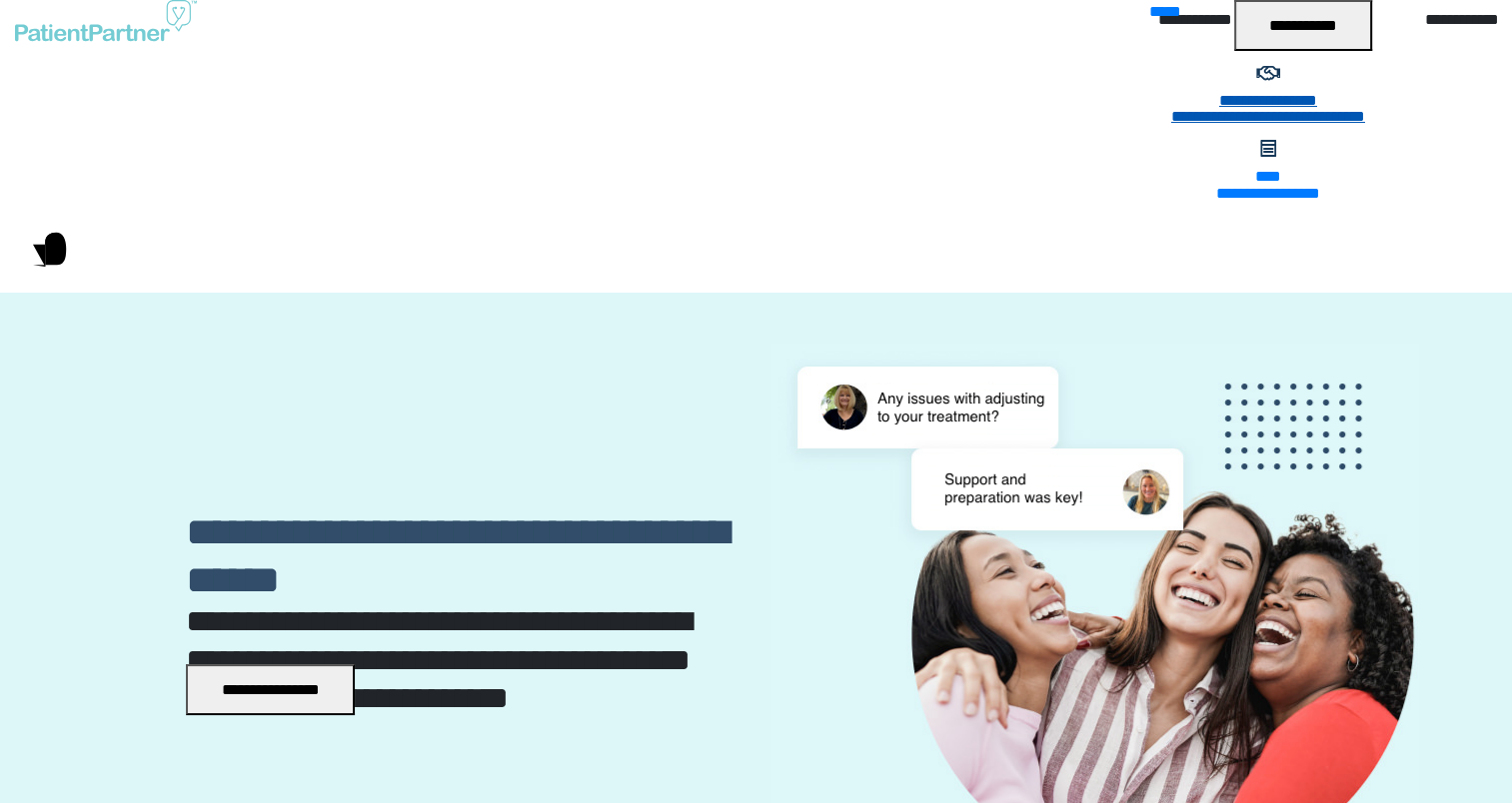 click on "[NUMBER] [STREET], [CITY], [STATE]" at bounding box center (1268, 114) 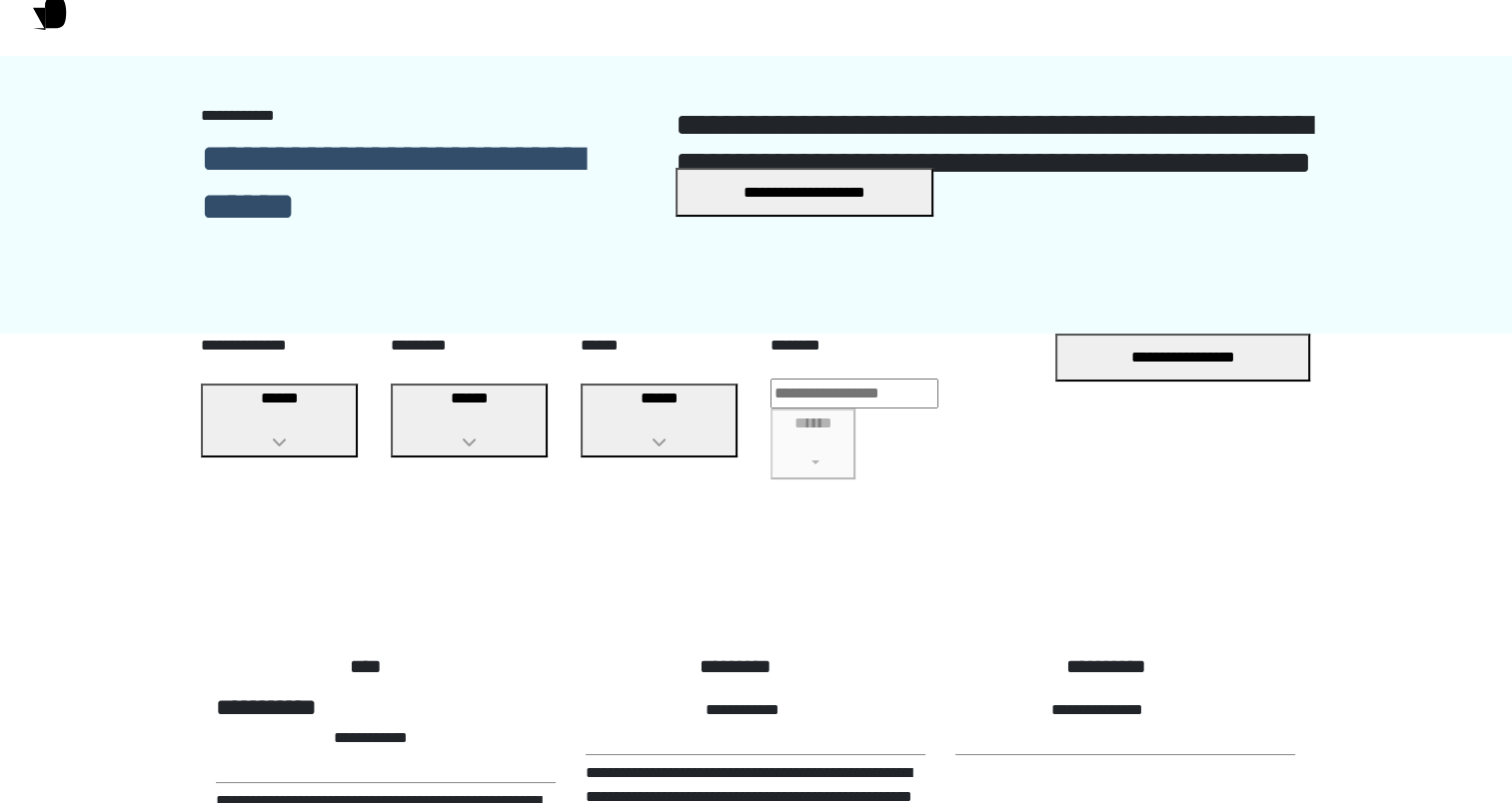 scroll, scrollTop: 200, scrollLeft: 0, axis: vertical 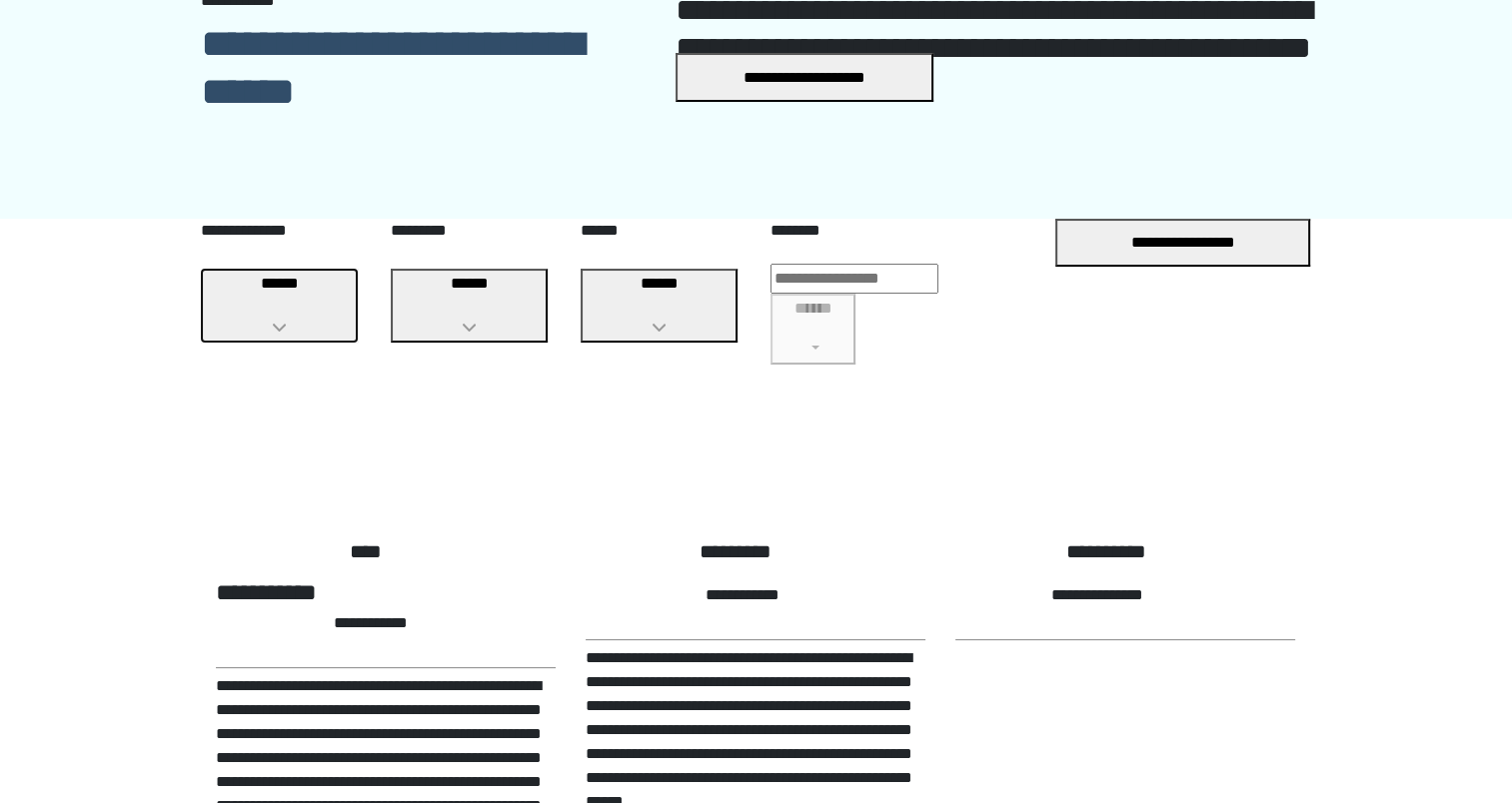 click on "[EMAIL]" at bounding box center [279, 286] 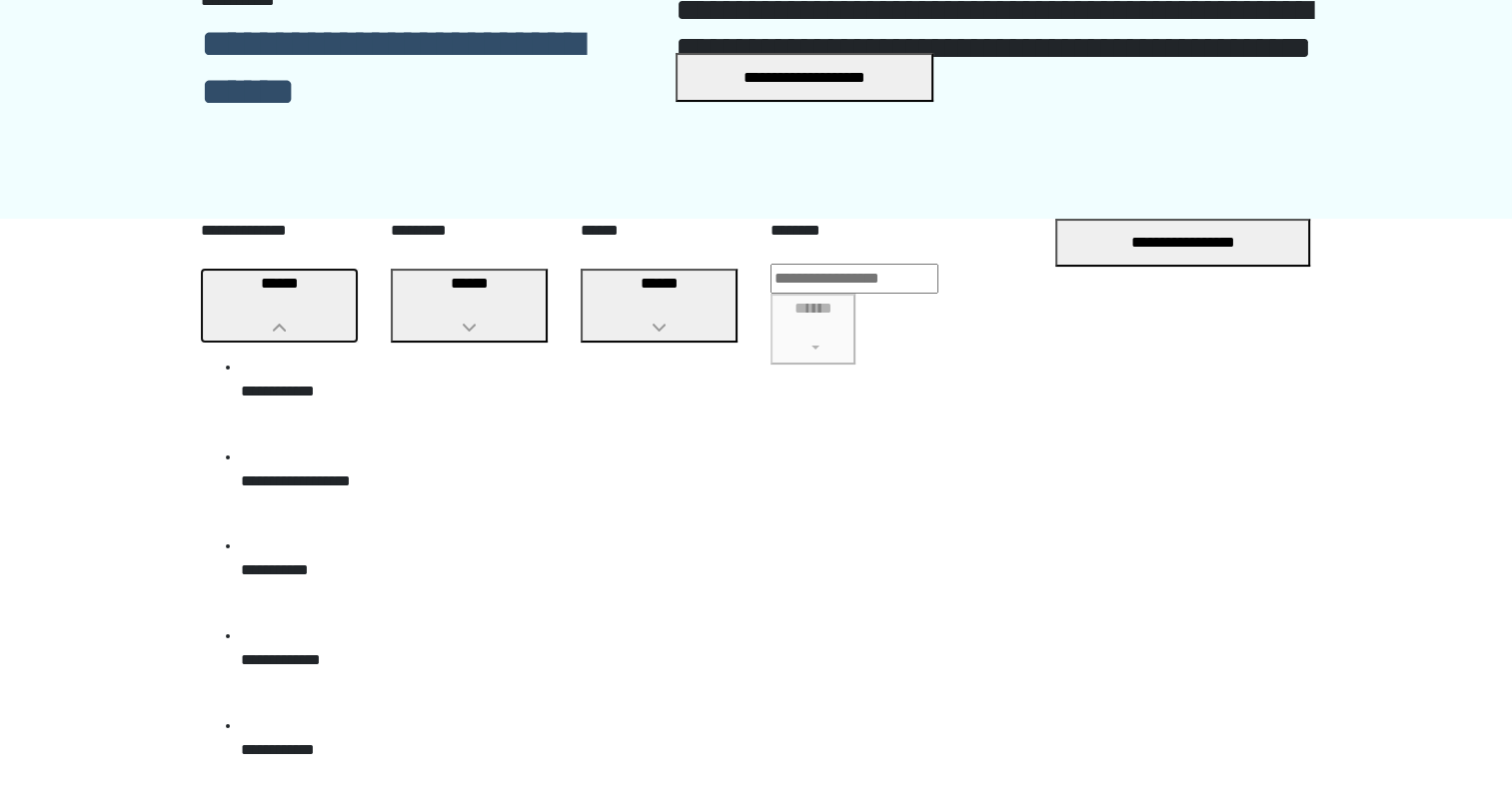 scroll, scrollTop: 1298, scrollLeft: 0, axis: vertical 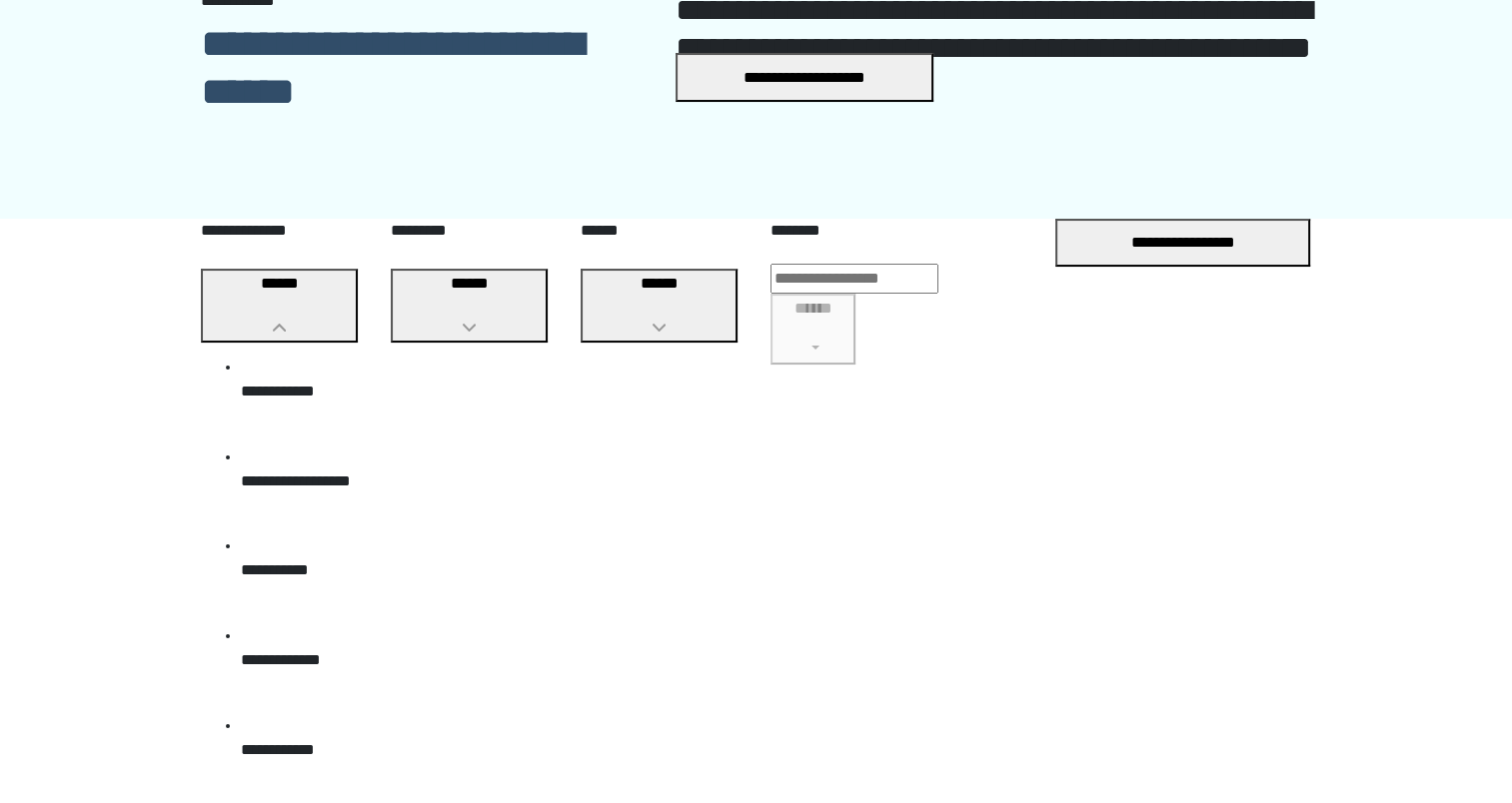 click on "[FIRST] [LAST]" at bounding box center [409, 4063] 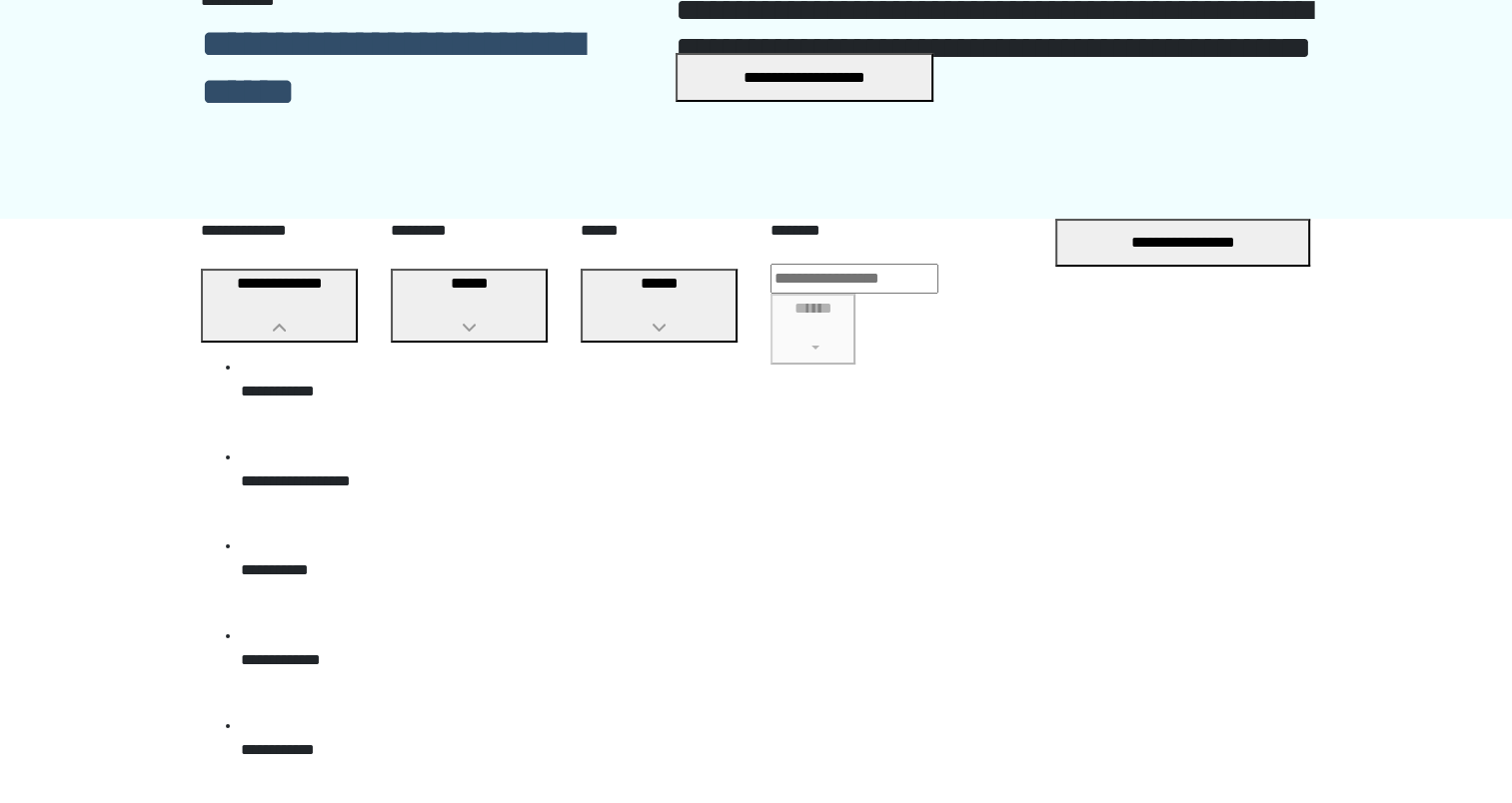 scroll, scrollTop: 3240, scrollLeft: 0, axis: vertical 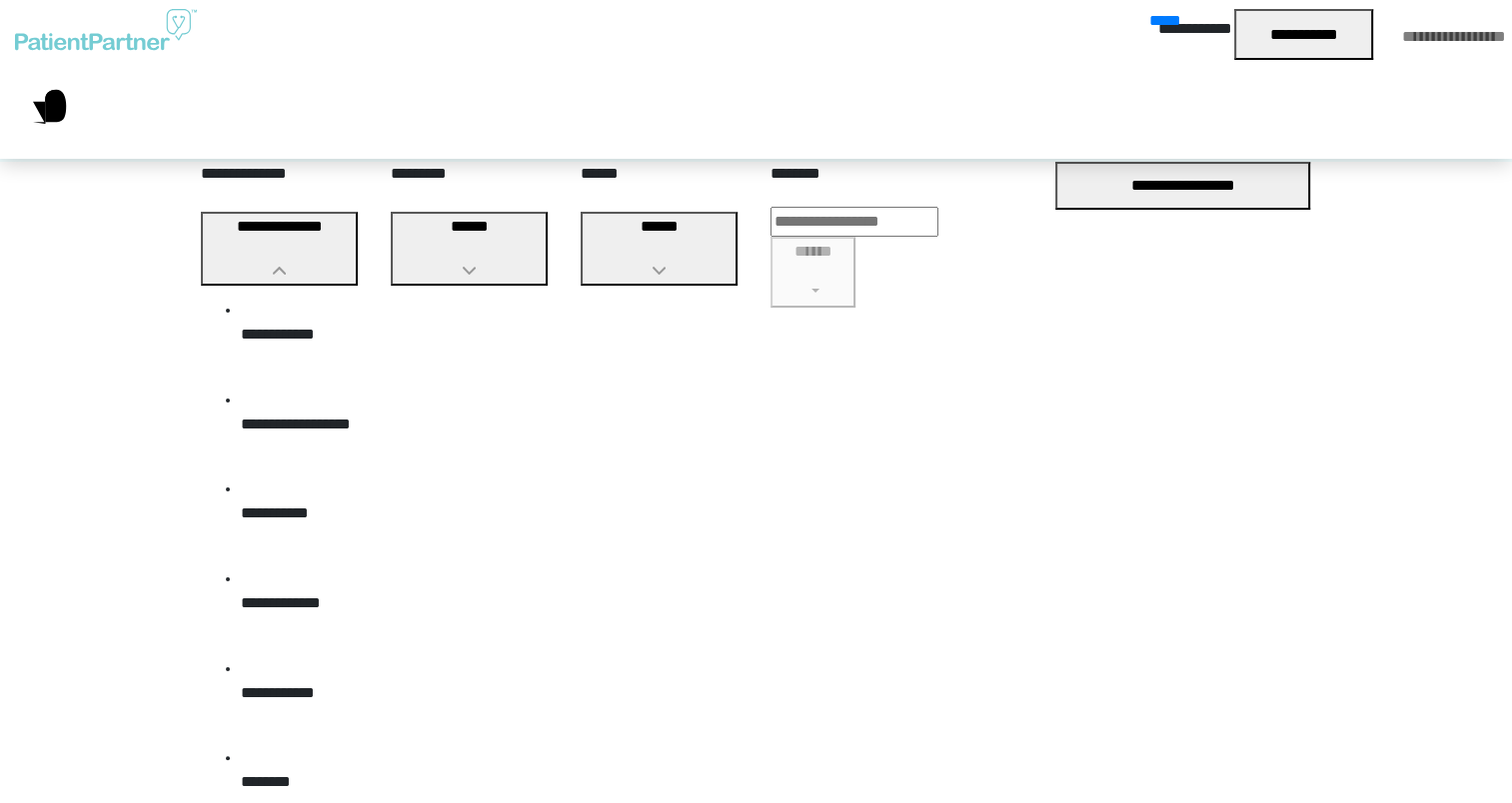 click on "[FIRST] [LAST]" at bounding box center (409, 3916) 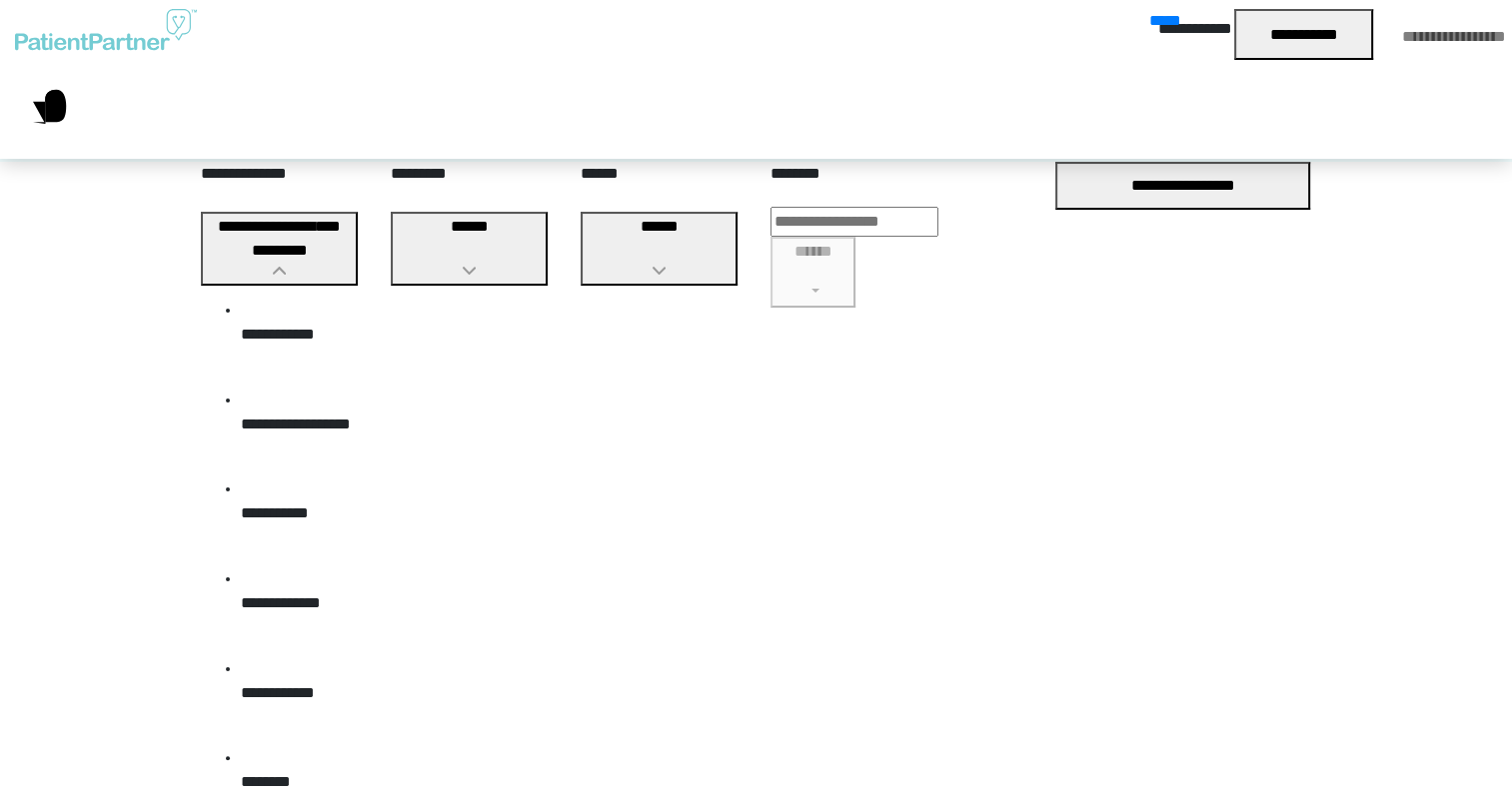 click on "[FIRST] [LAST]" at bounding box center [409, 3916] 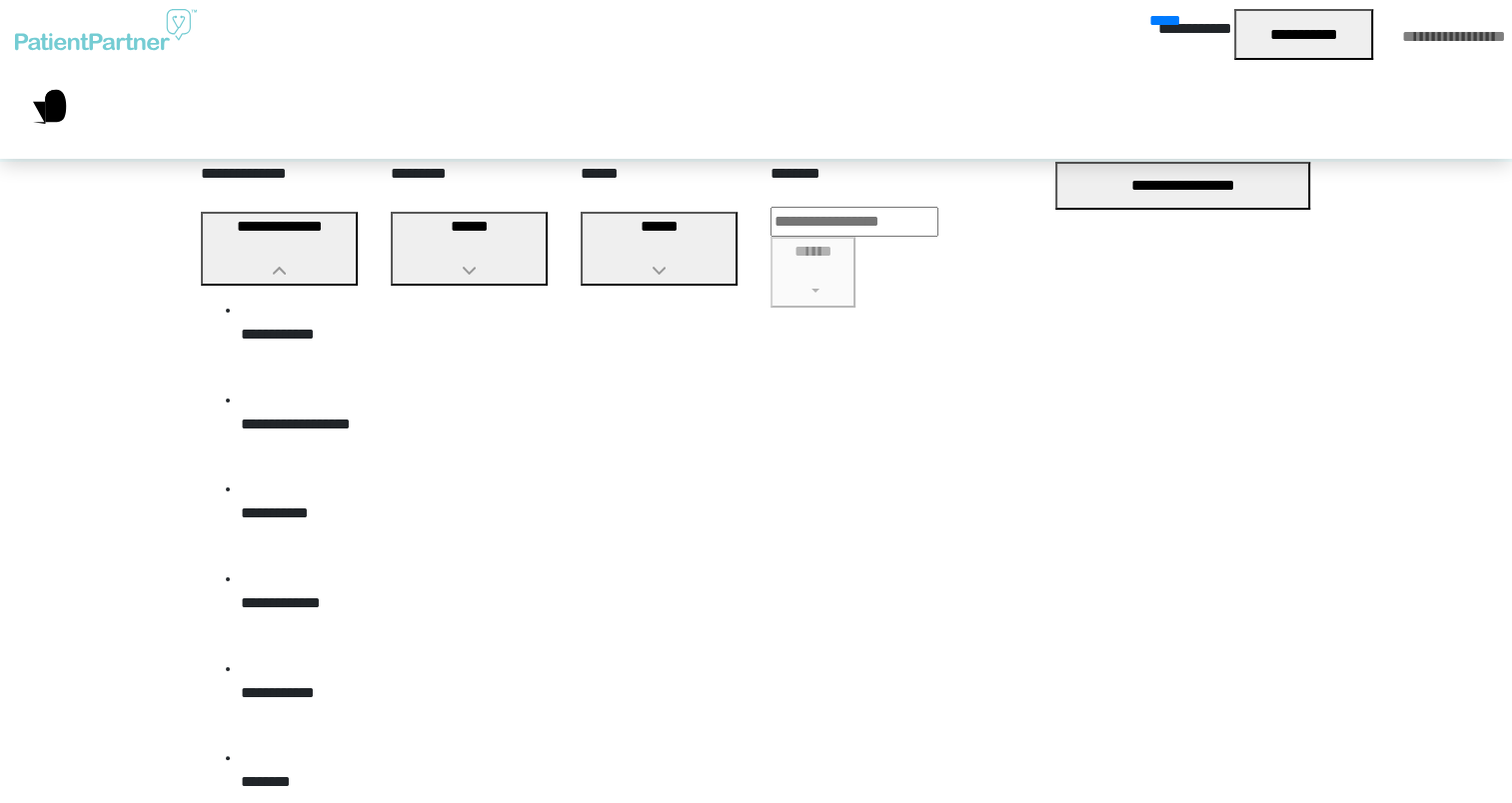 click on "[FIRST] [LAST] [ADDRESS] [CITY], [STATE] [ZIP] [COUNTRY] [PHONE] [EMAIL] [DOB] [AGE] [GENDER] [NATIONALITY] [PASSPORT] [DRIVER LICENSE] [SSN] [CREDIT CARD] [ACCOUNT NUMBER] [USERNAME] [PASSWORD] [SECURITY QUESTION] [SECURITY ANSWER] [IP ADDRESS] [DEVICE ID] [MAC ADDRESS] [BROWSER TYPE] [OPERATING SYSTEM] [LOCATION] [COORDINATES] [POSTAL CODE]" at bounding box center [756, 992] 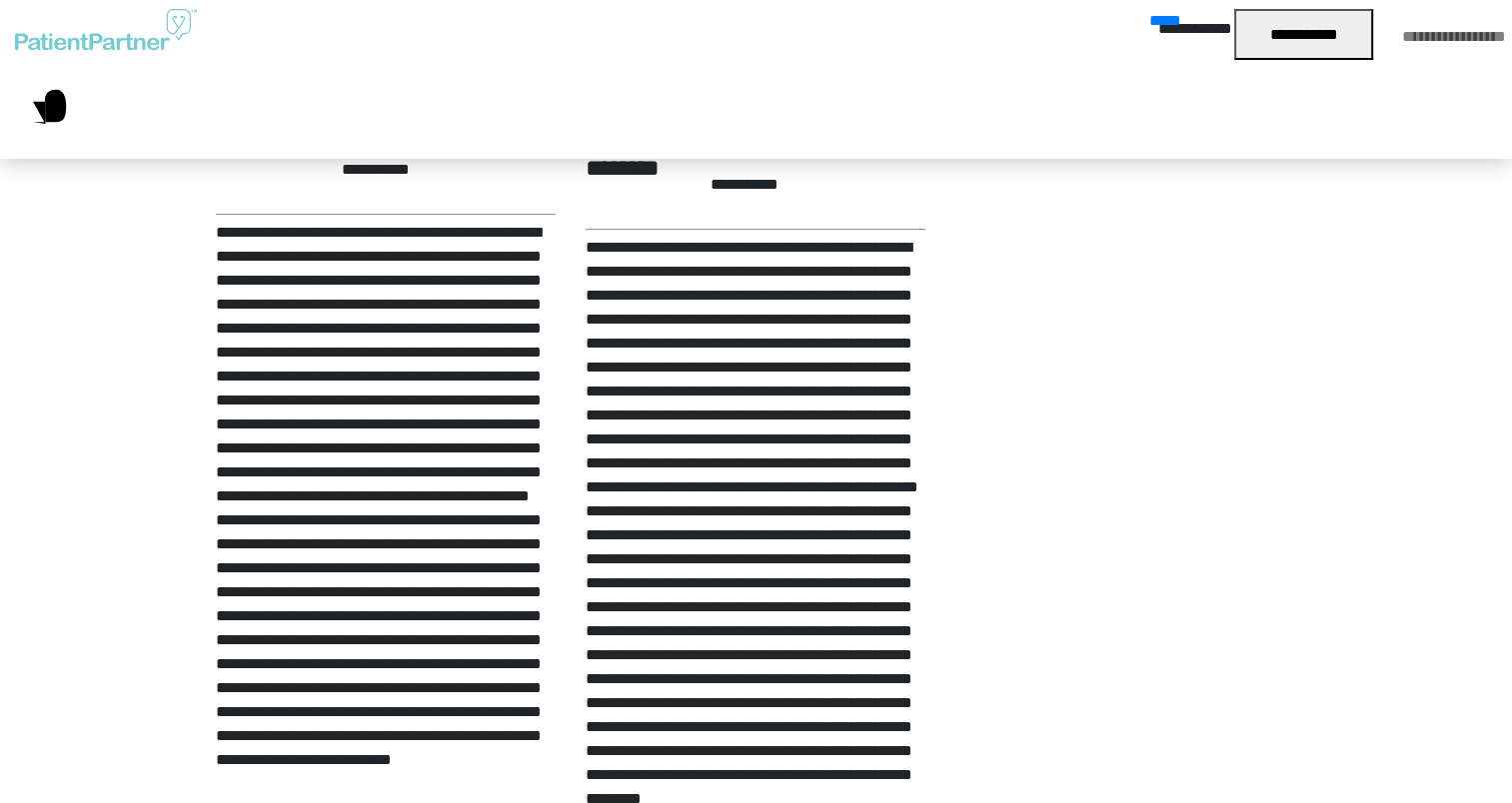 scroll, scrollTop: 599, scrollLeft: 0, axis: vertical 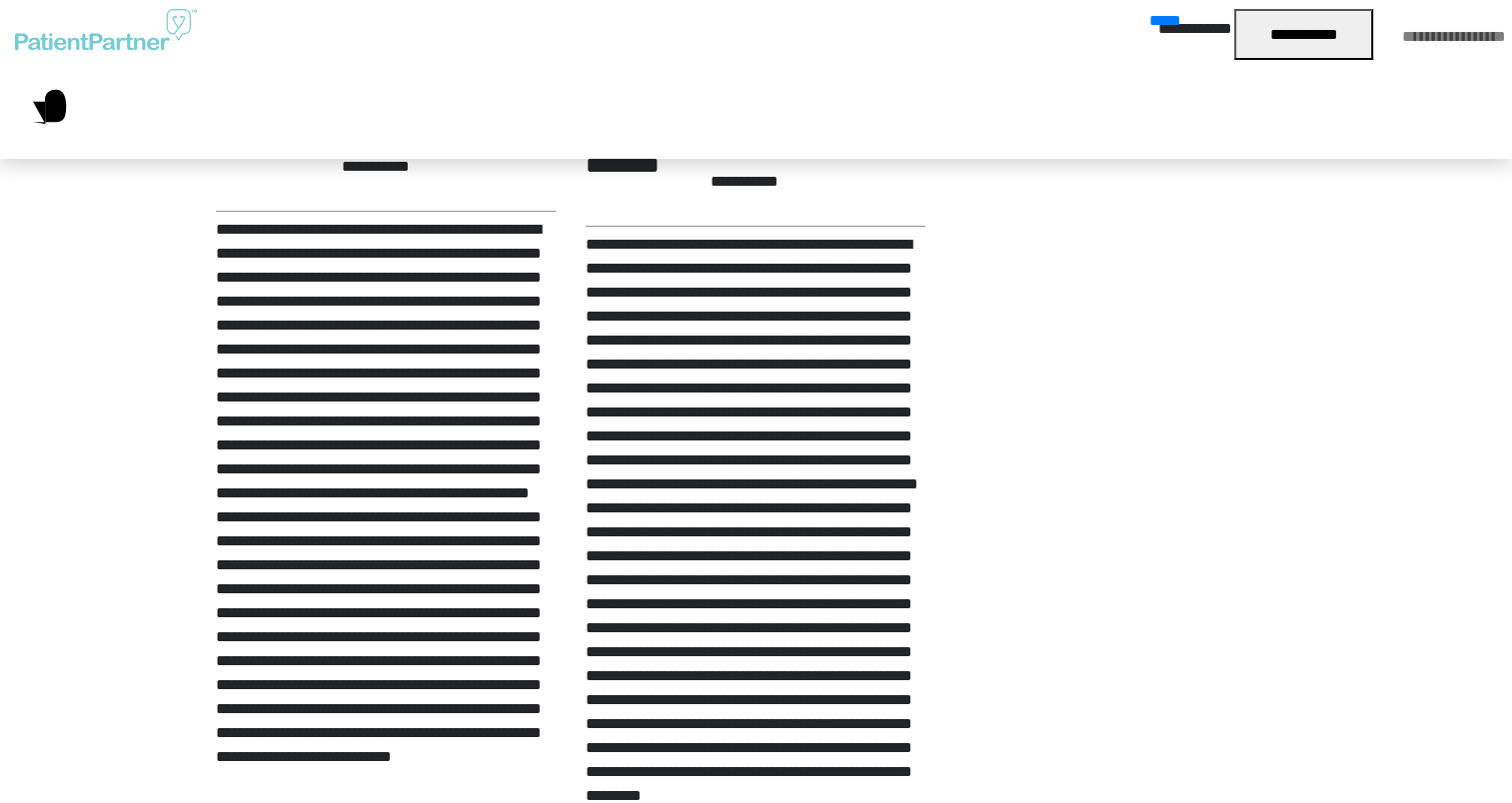 click on "[PHONE]" at bounding box center (360, 1058) 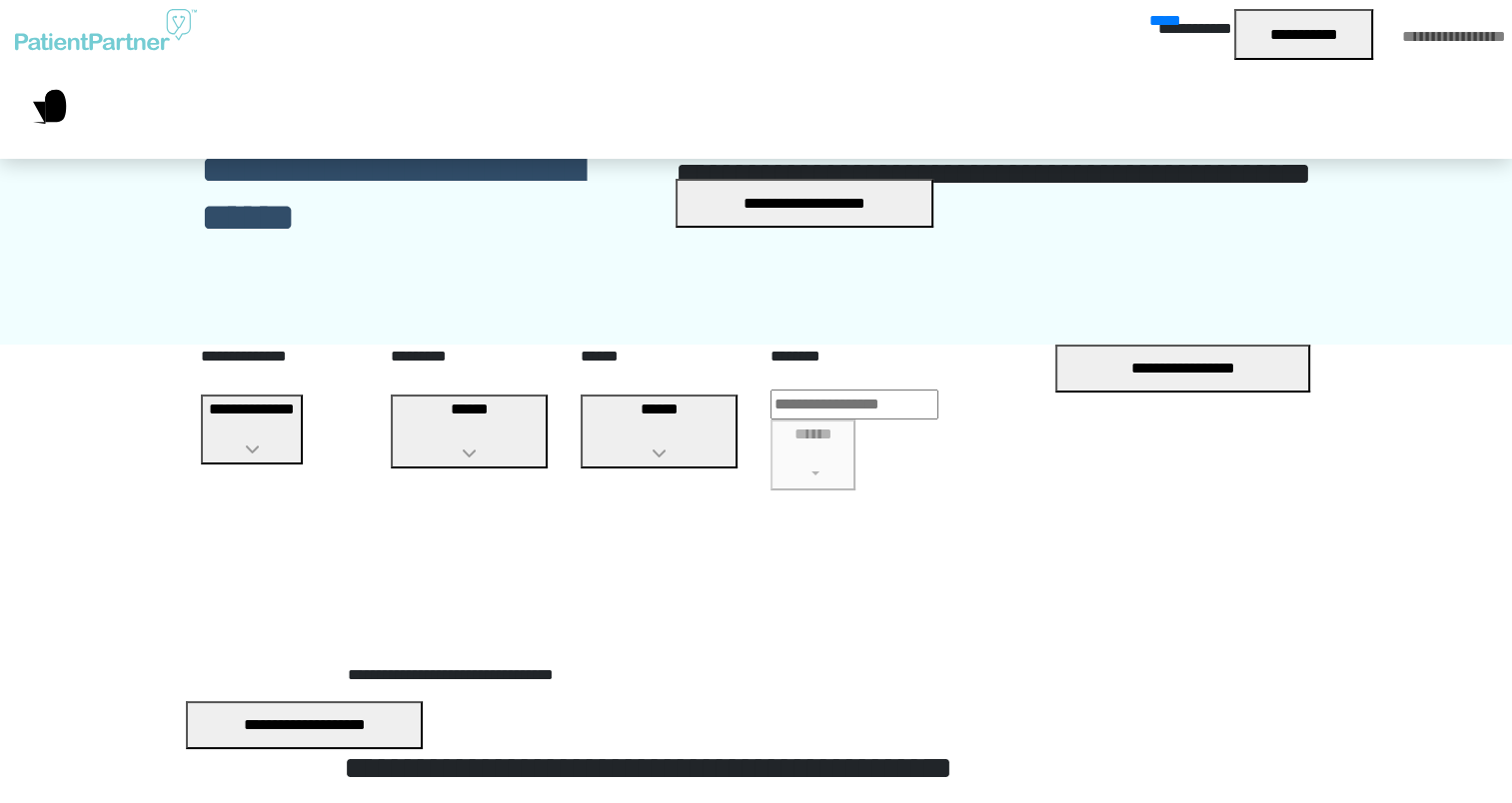 scroll, scrollTop: 599, scrollLeft: 0, axis: vertical 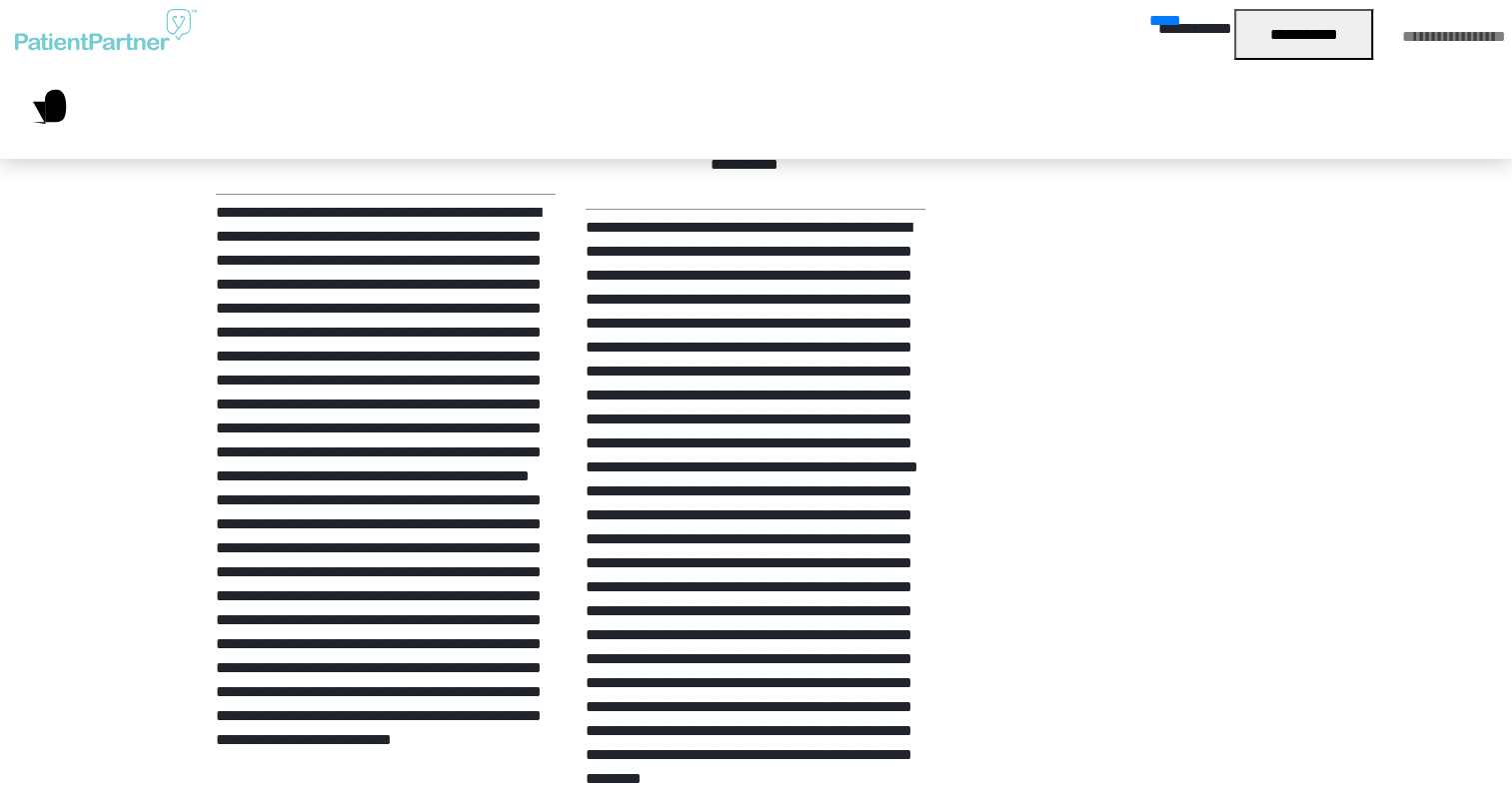 click on "[PHONE]" at bounding box center (730, 1041) 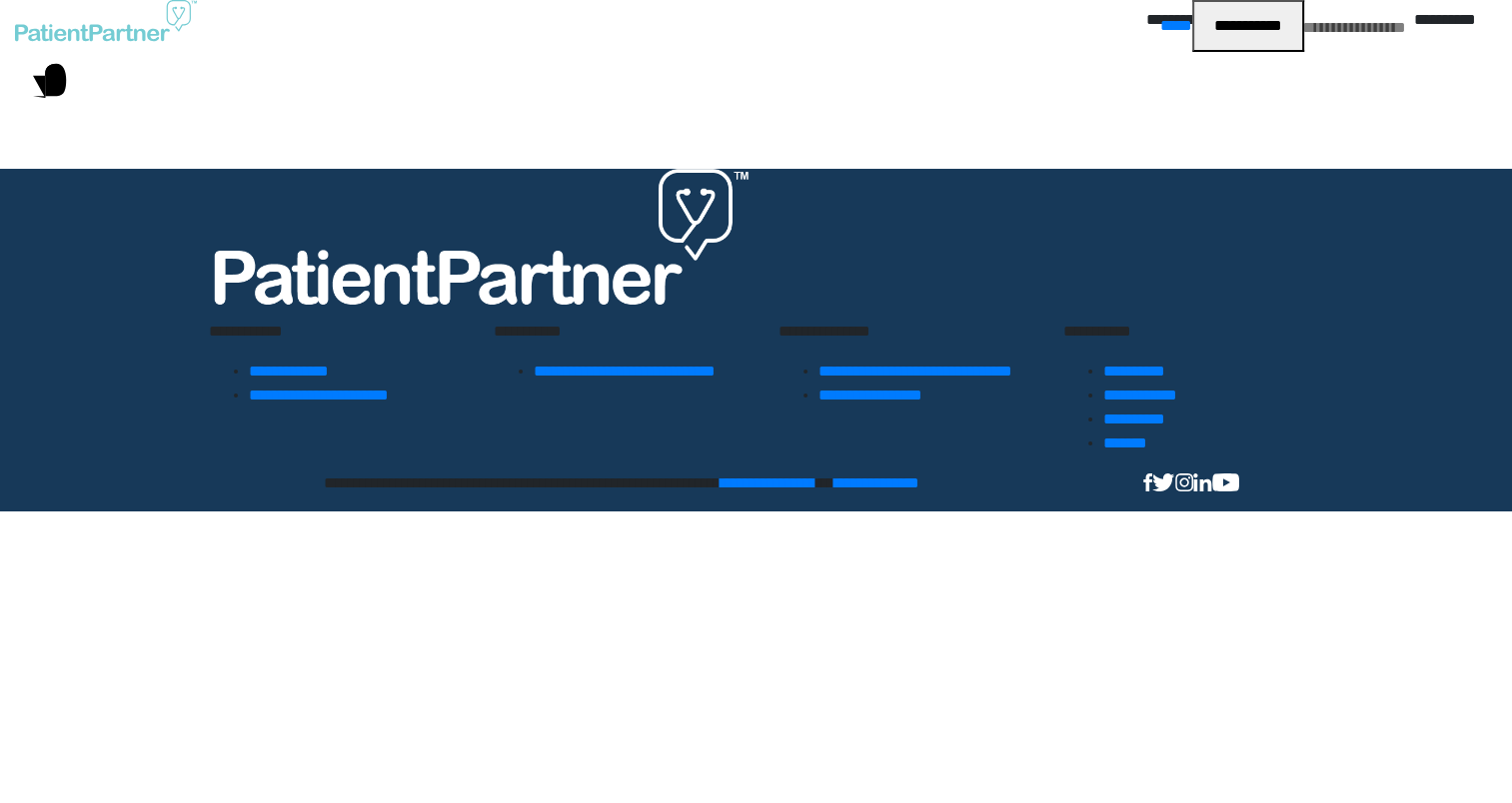 scroll, scrollTop: 0, scrollLeft: 0, axis: both 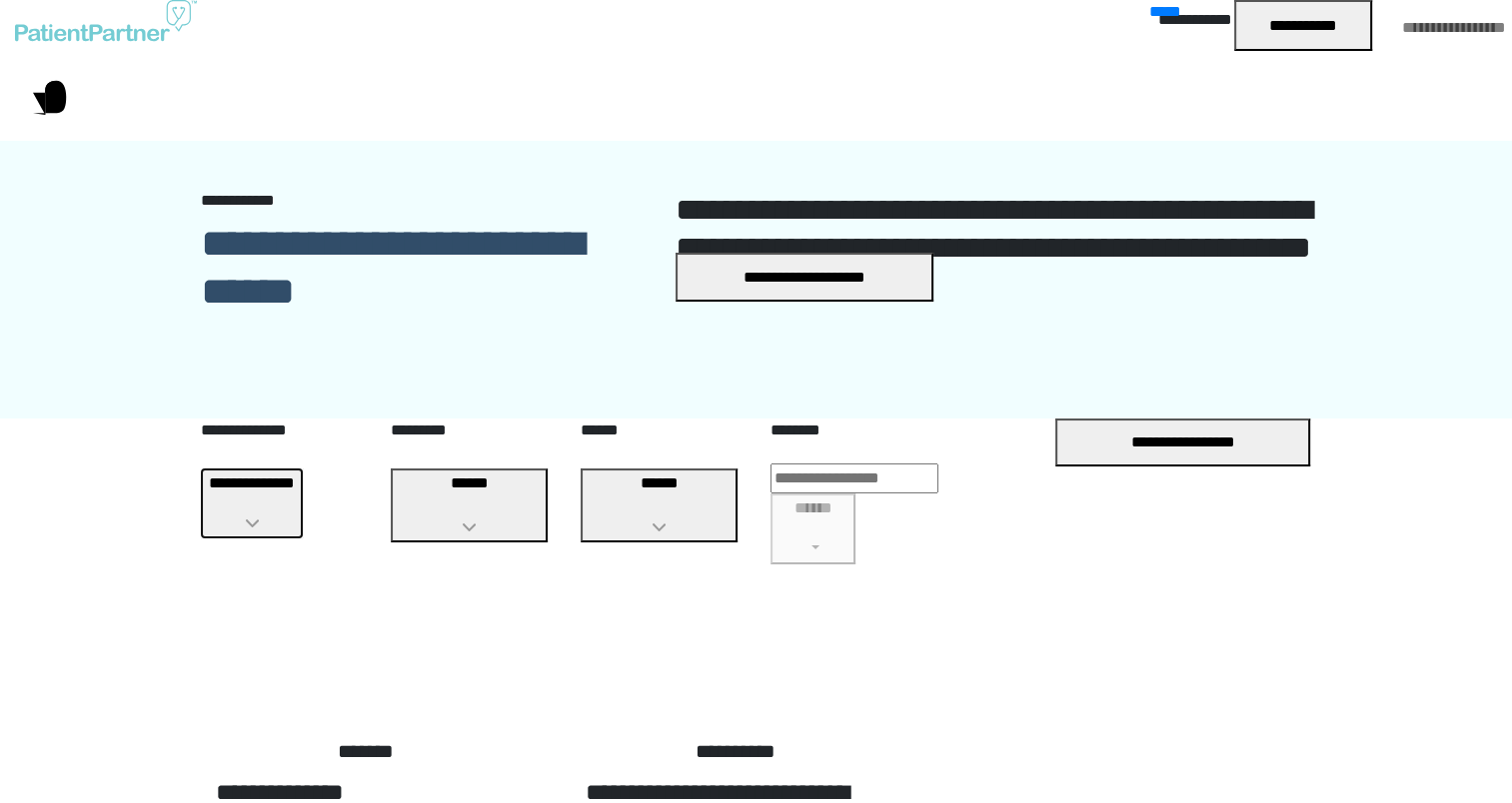 click on "[FIRST] [LAST]" at bounding box center [252, 482] 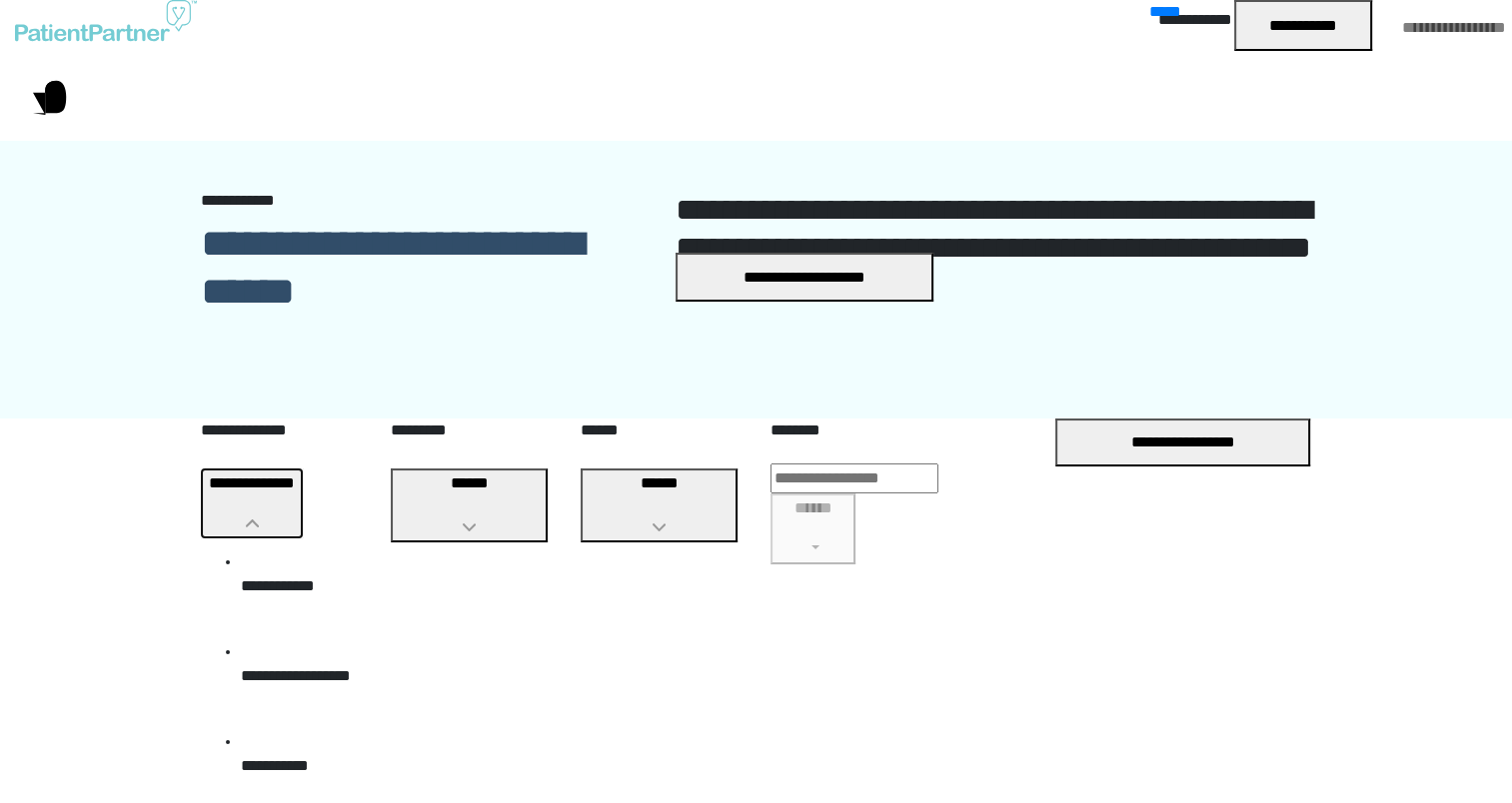 scroll, scrollTop: 1298, scrollLeft: 0, axis: vertical 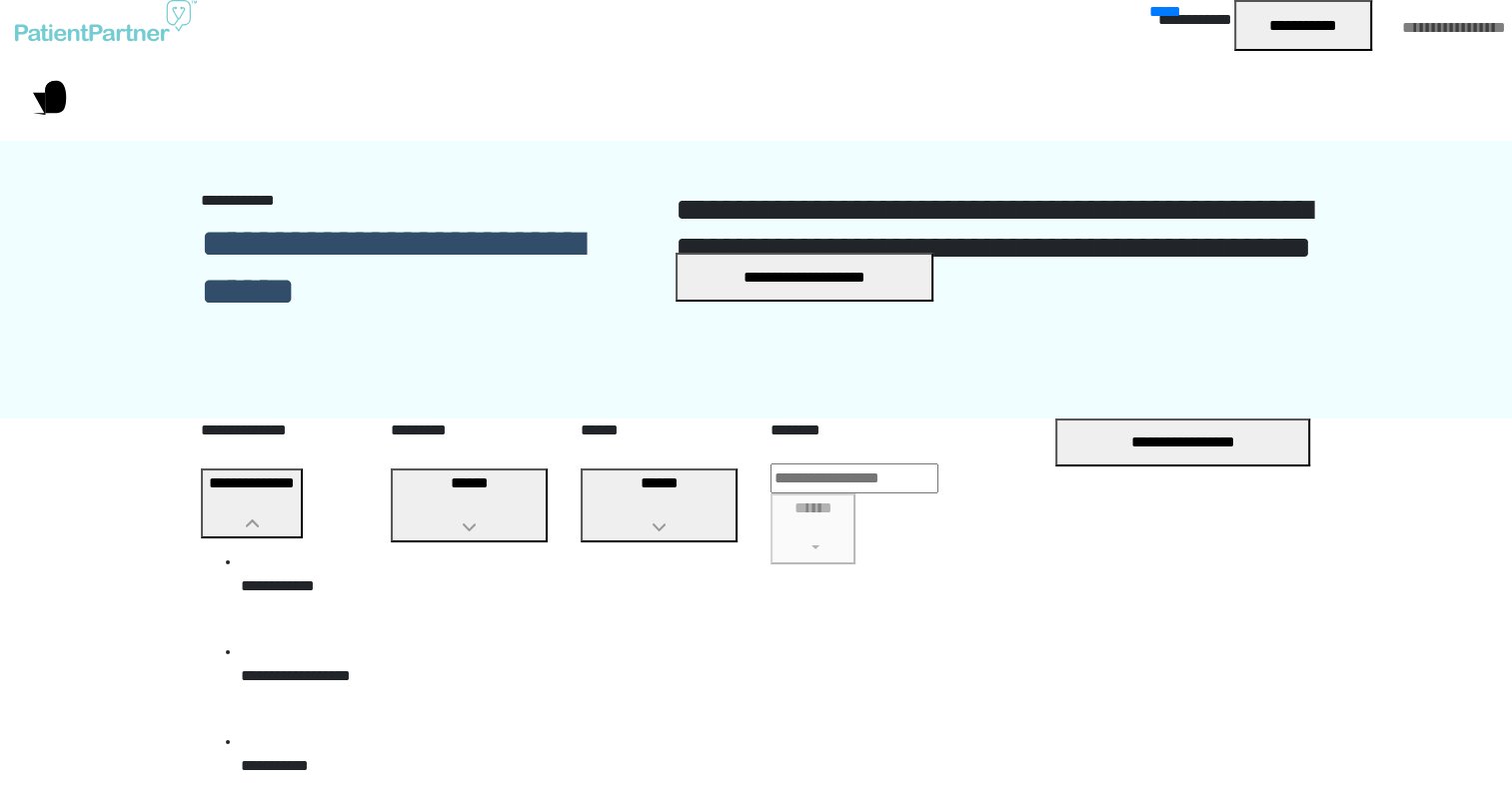 click on "[FIRST] [LAST]" at bounding box center (409, 4258) 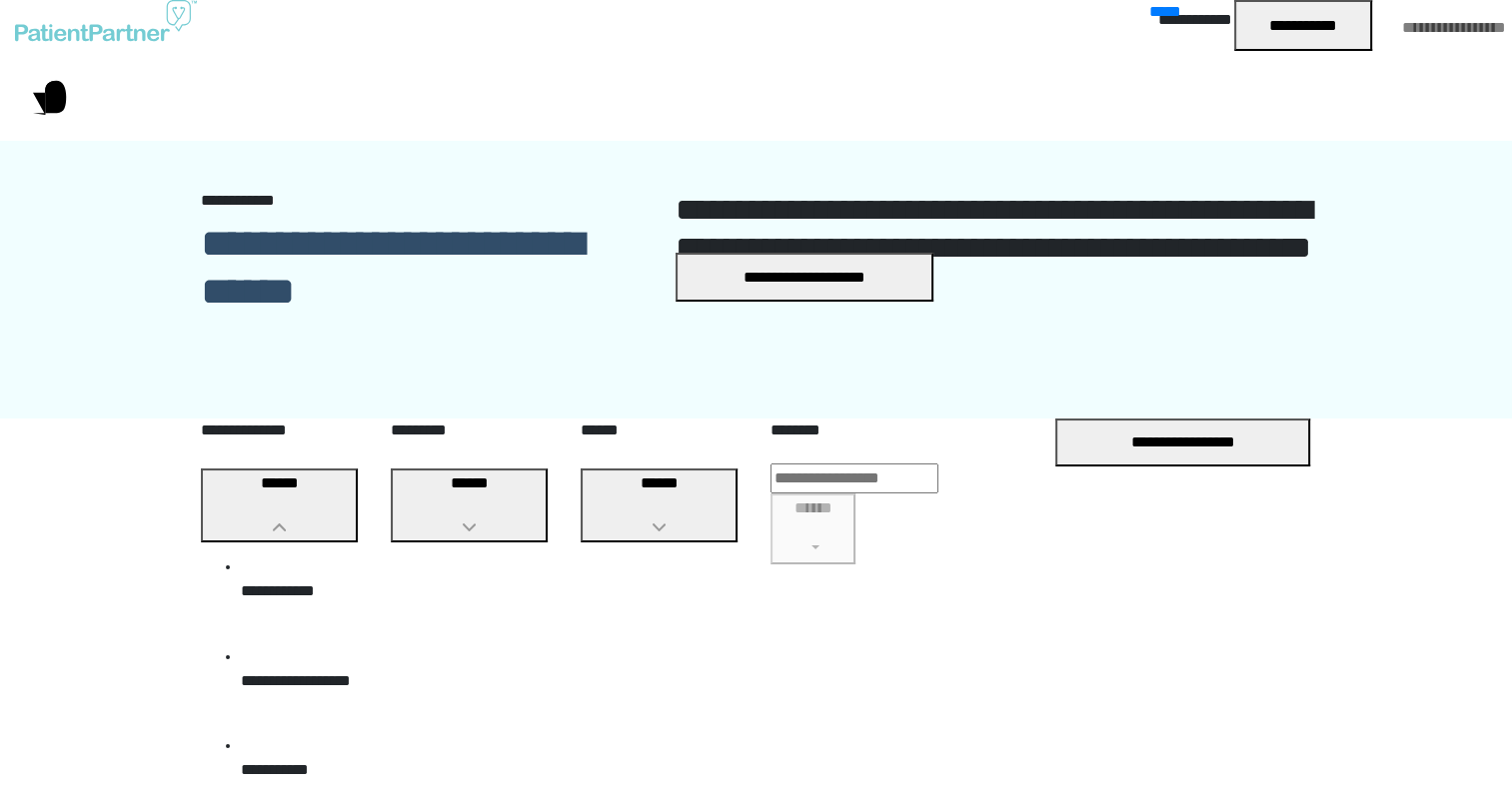 scroll, scrollTop: 1199, scrollLeft: 0, axis: vertical 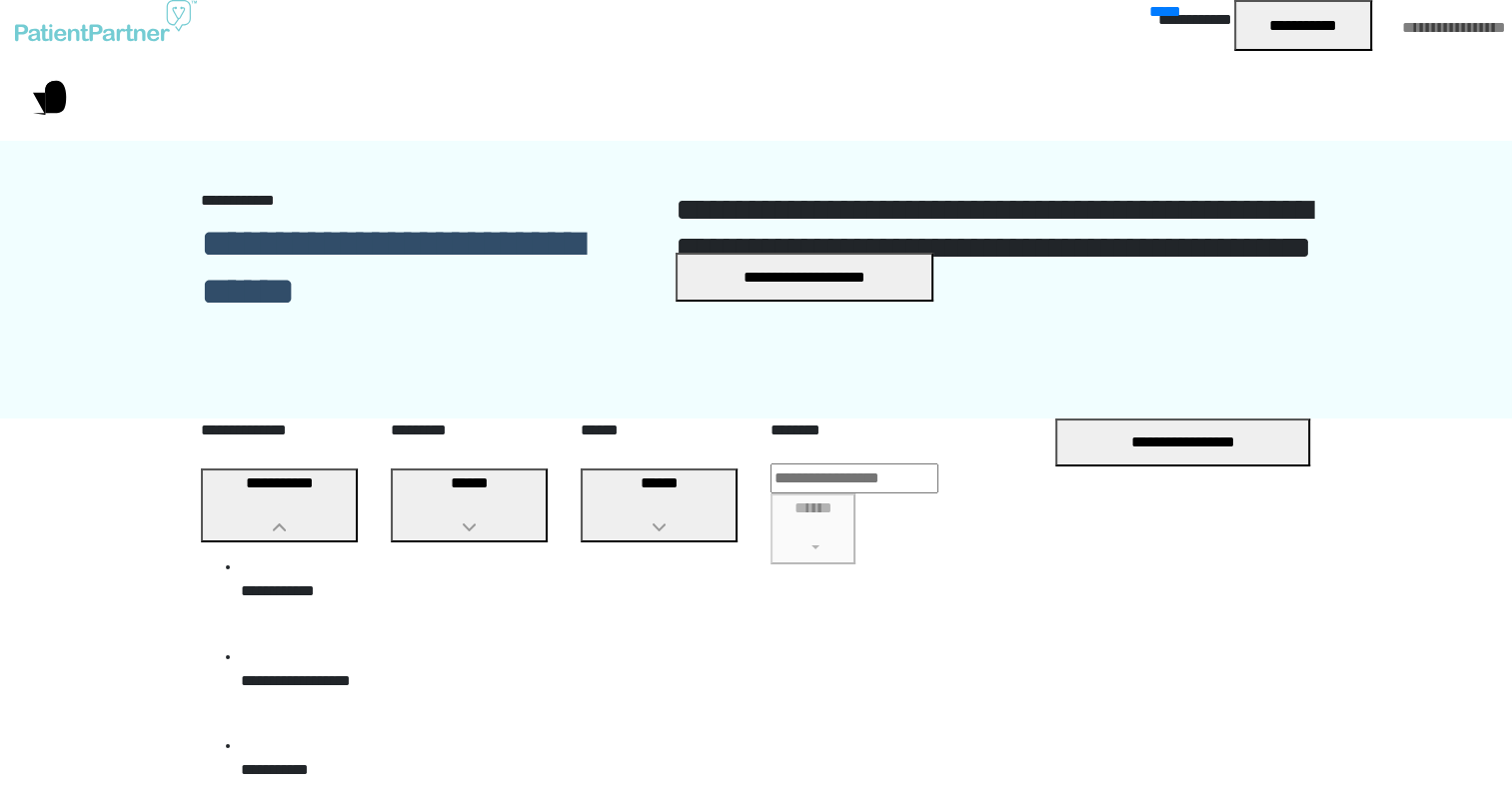 click on "[FIRST] [LAST]" at bounding box center (409, 3725) 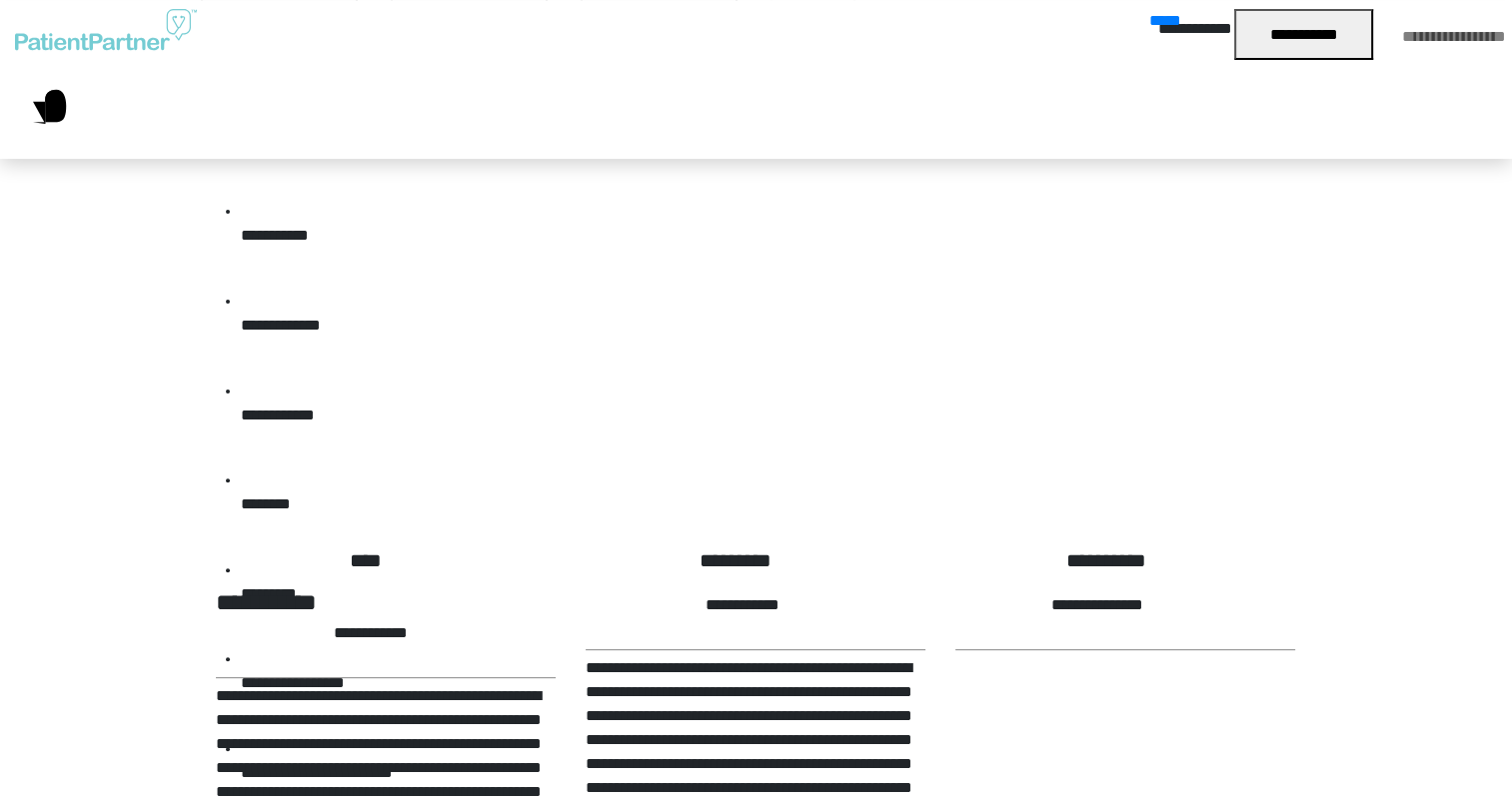 scroll, scrollTop: 599, scrollLeft: 0, axis: vertical 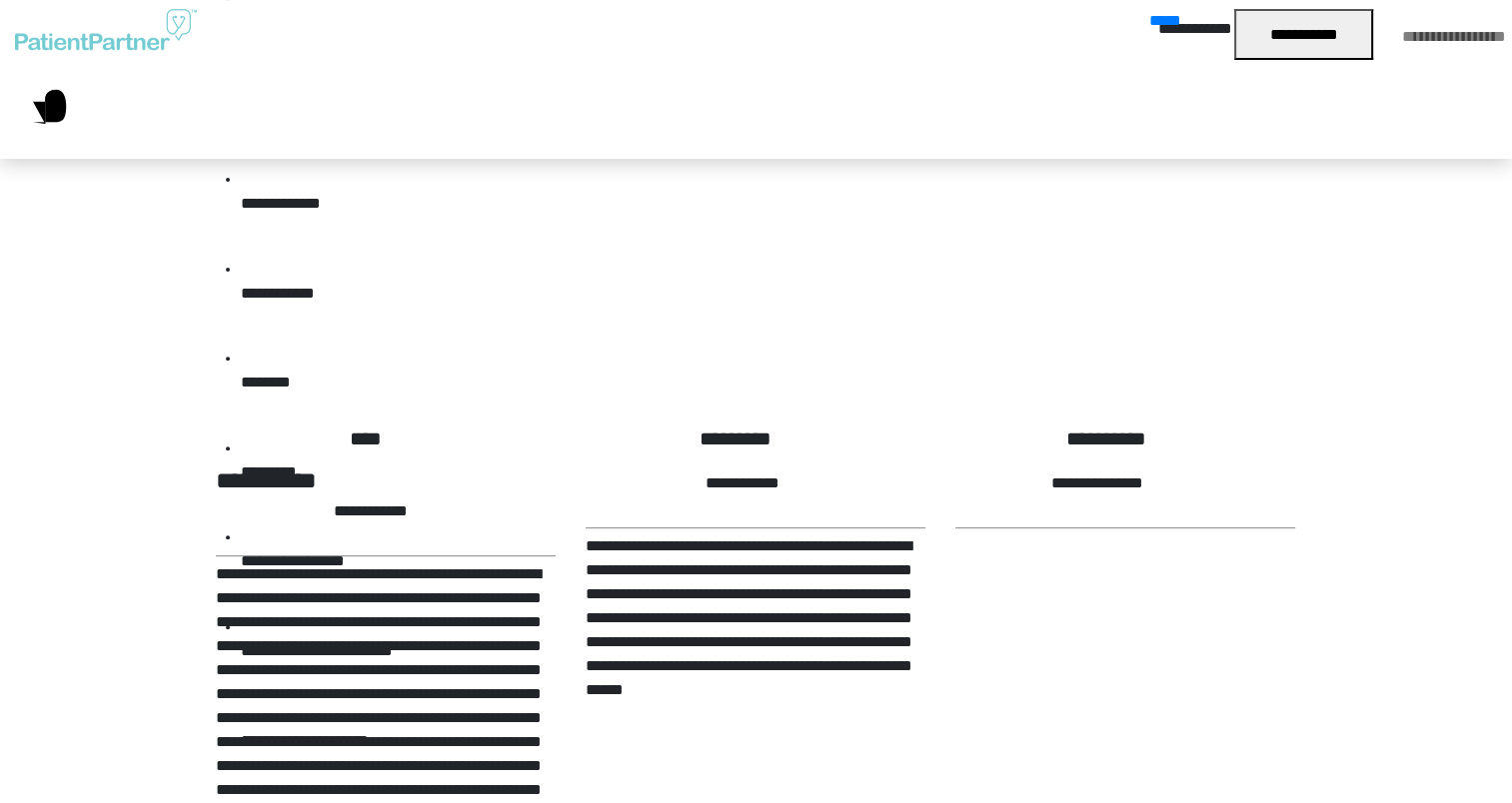 click on "[FIRST] [LAST] [ADDRESS] [CITY], [STATE] [ZIP] [COUNTRY] [PHONE] [EMAIL] [DOB] [AGE] [GENDER] [NATIONALITY] [PASSPORT] [DRIVER LICENSE] [SSN] [CREDIT CARD] [ACCOUNT NUMBER] [USERNAME] [PASSWORD] [SECURITY QUESTION] [SECURITY ANSWER] [IP ADDRESS] [DEVICE ID] [MAC ADDRESS] [BROWSER TYPE] [OPERATING SYSTEM] [LOCATION] [COORDINATES] [POSTAL CODE]" at bounding box center [756, 1937] 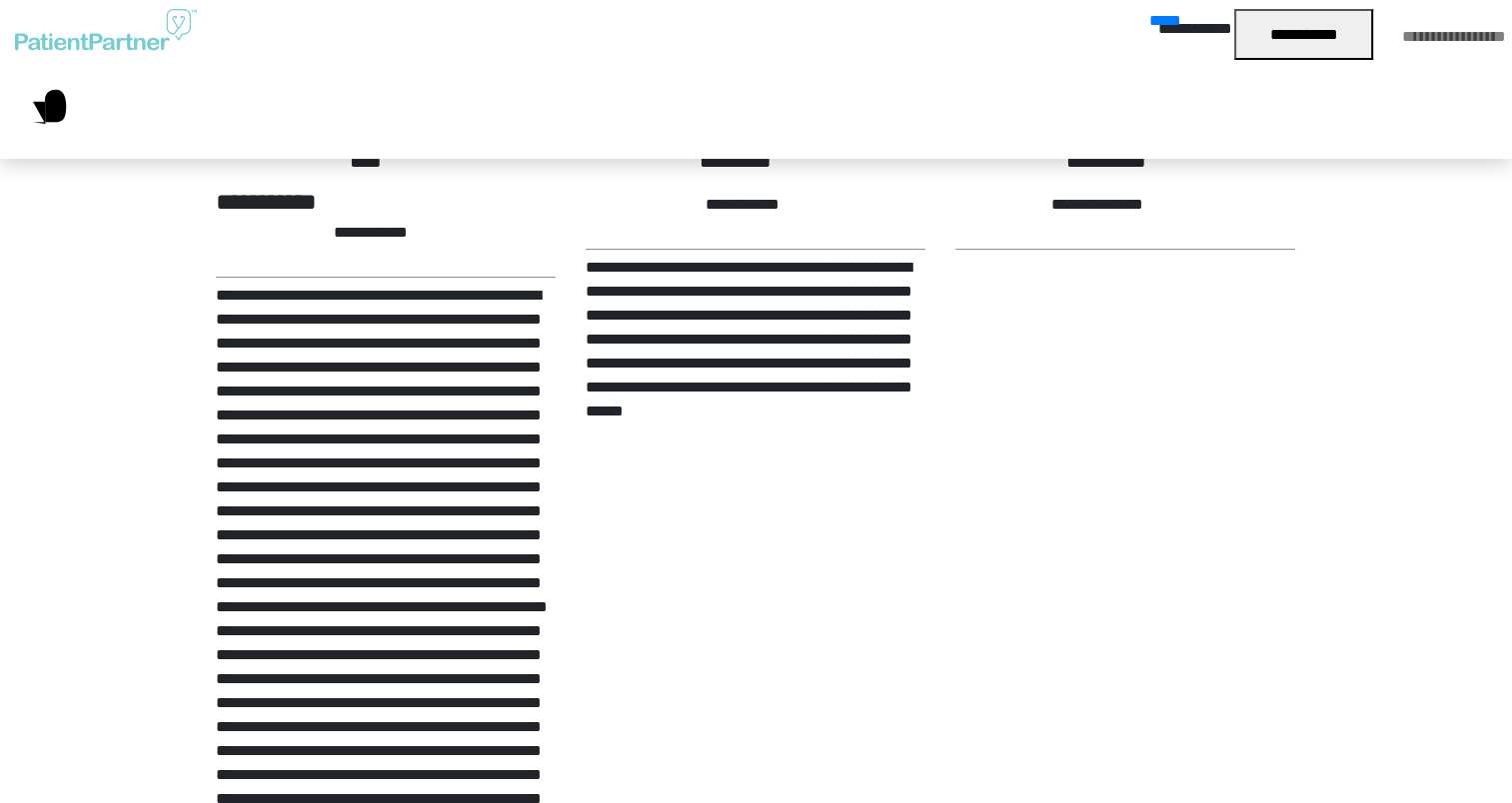 scroll, scrollTop: 499, scrollLeft: 0, axis: vertical 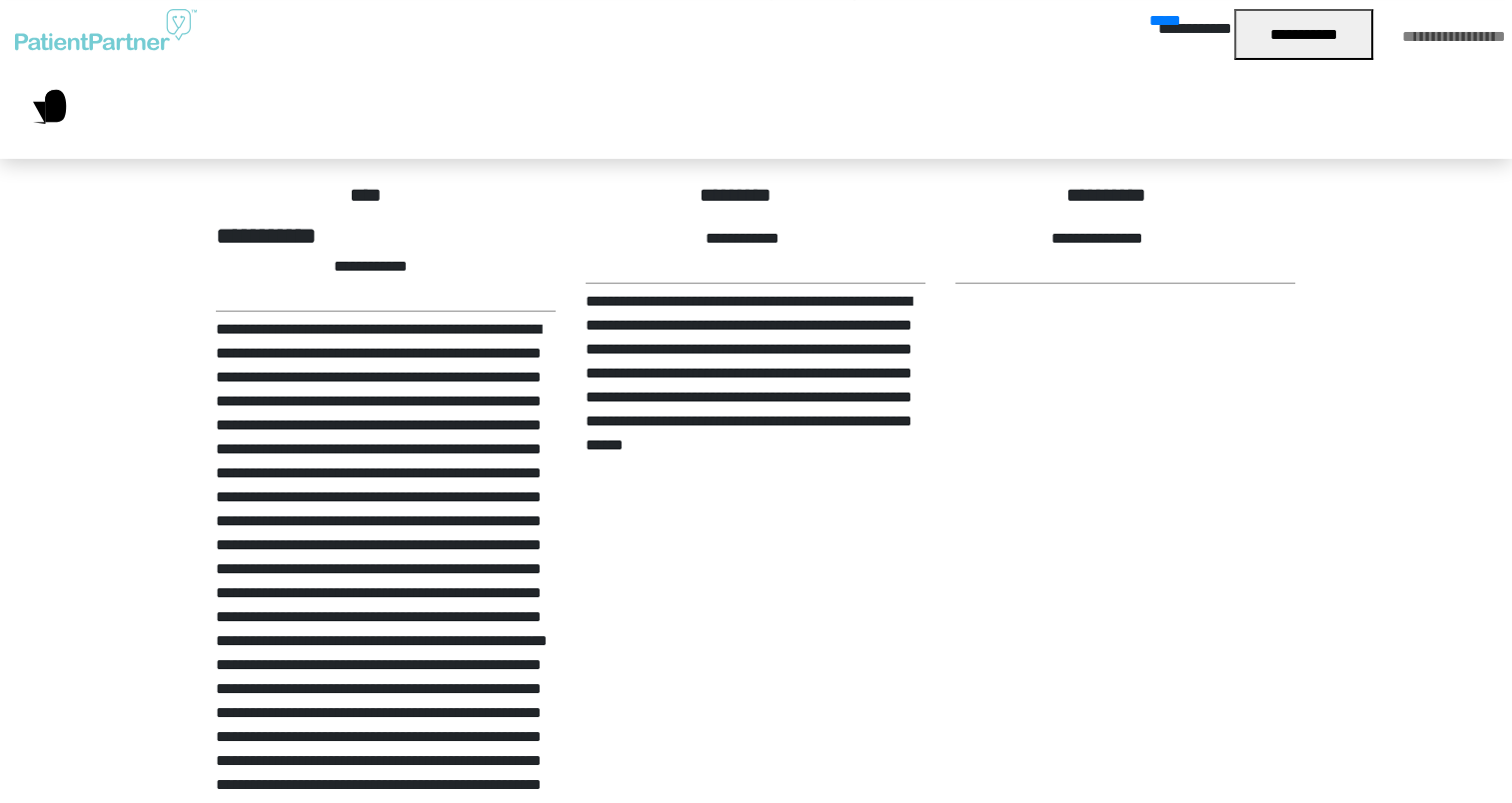 click on "[PHONE]" at bounding box center (730, 1167) 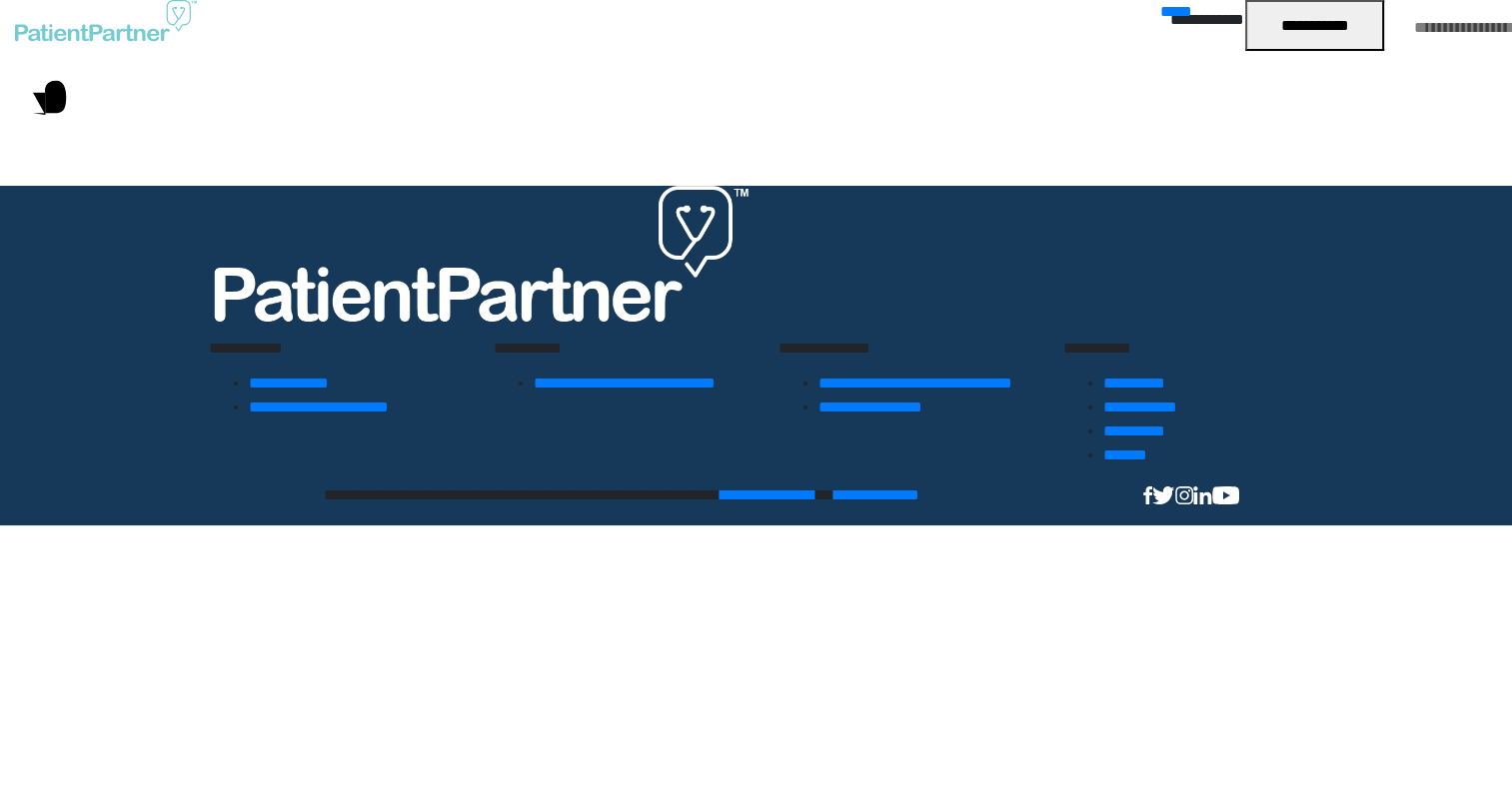 scroll, scrollTop: 0, scrollLeft: 0, axis: both 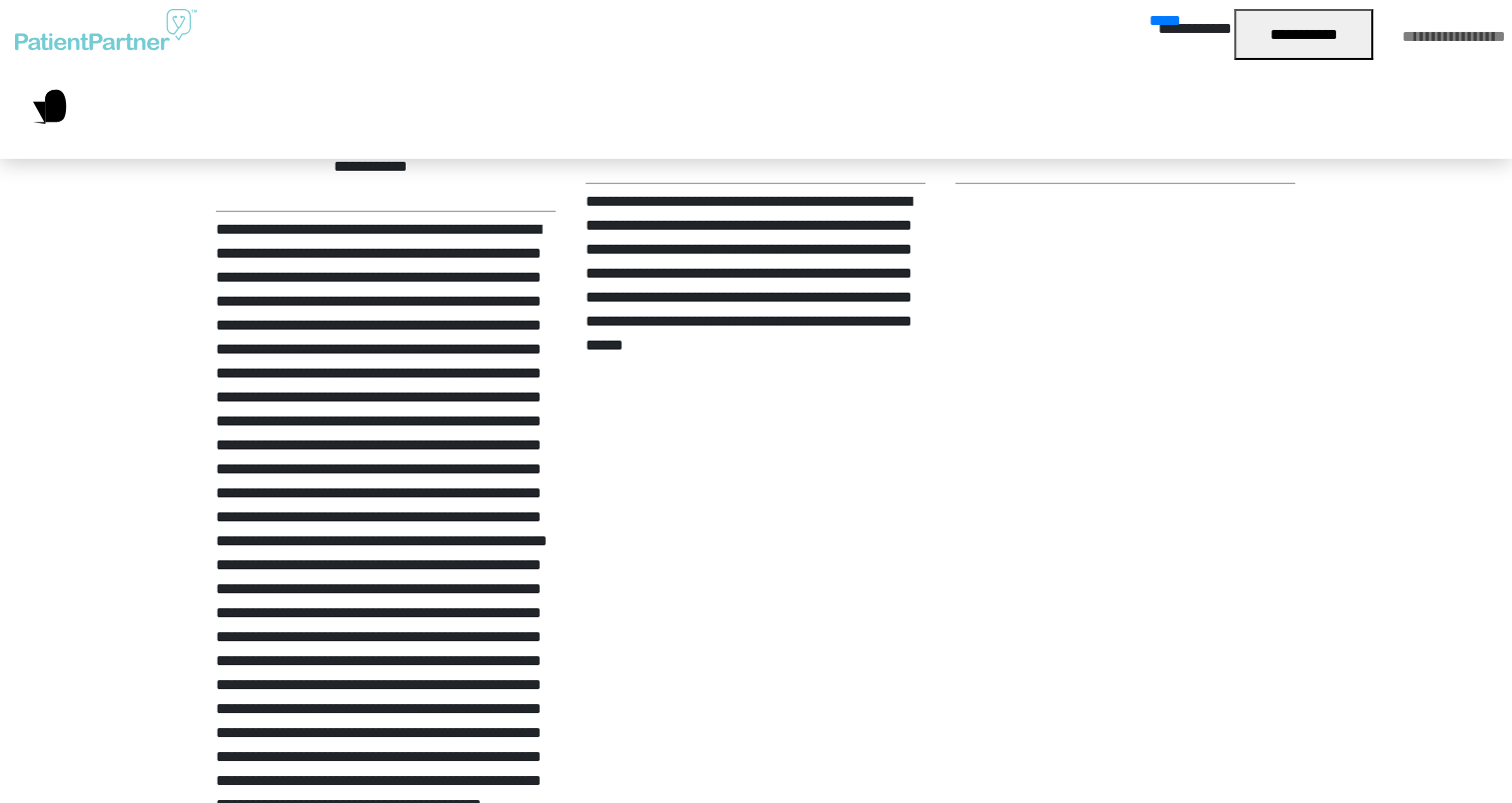 click on "[PHONE]" at bounding box center [360, 1067] 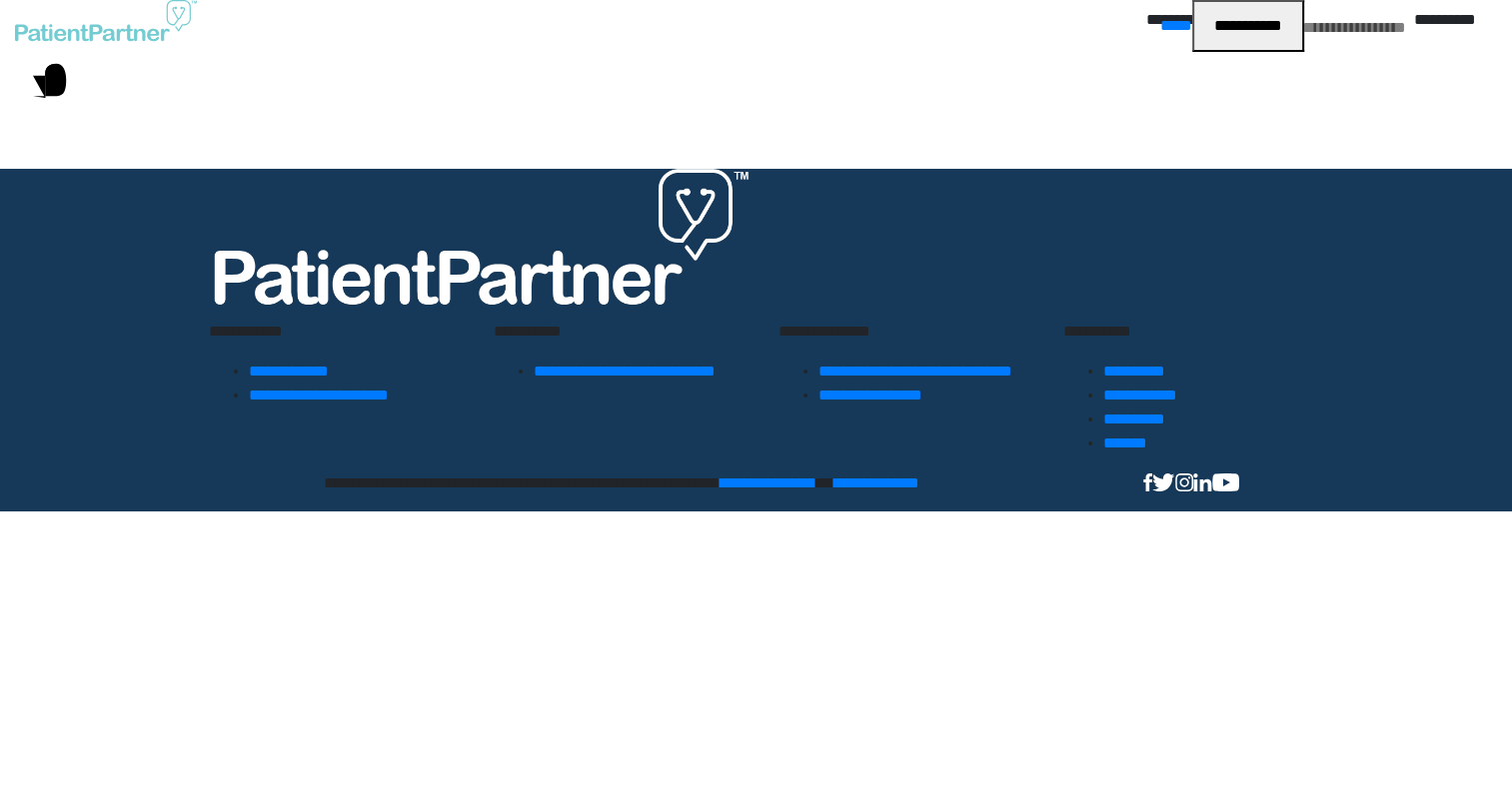 scroll, scrollTop: 0, scrollLeft: 0, axis: both 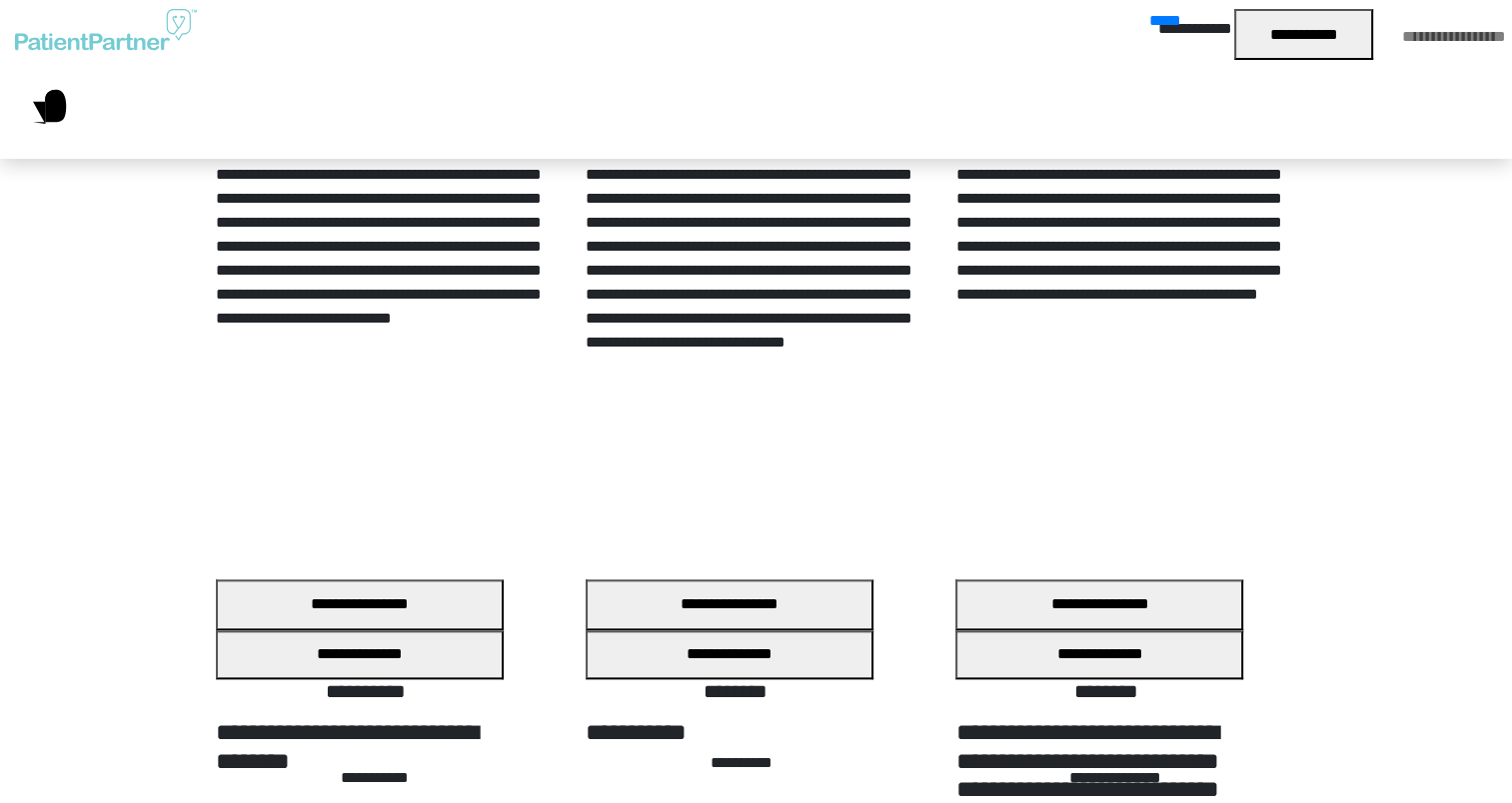 click on "[PHONE]" at bounding box center (730, 2046) 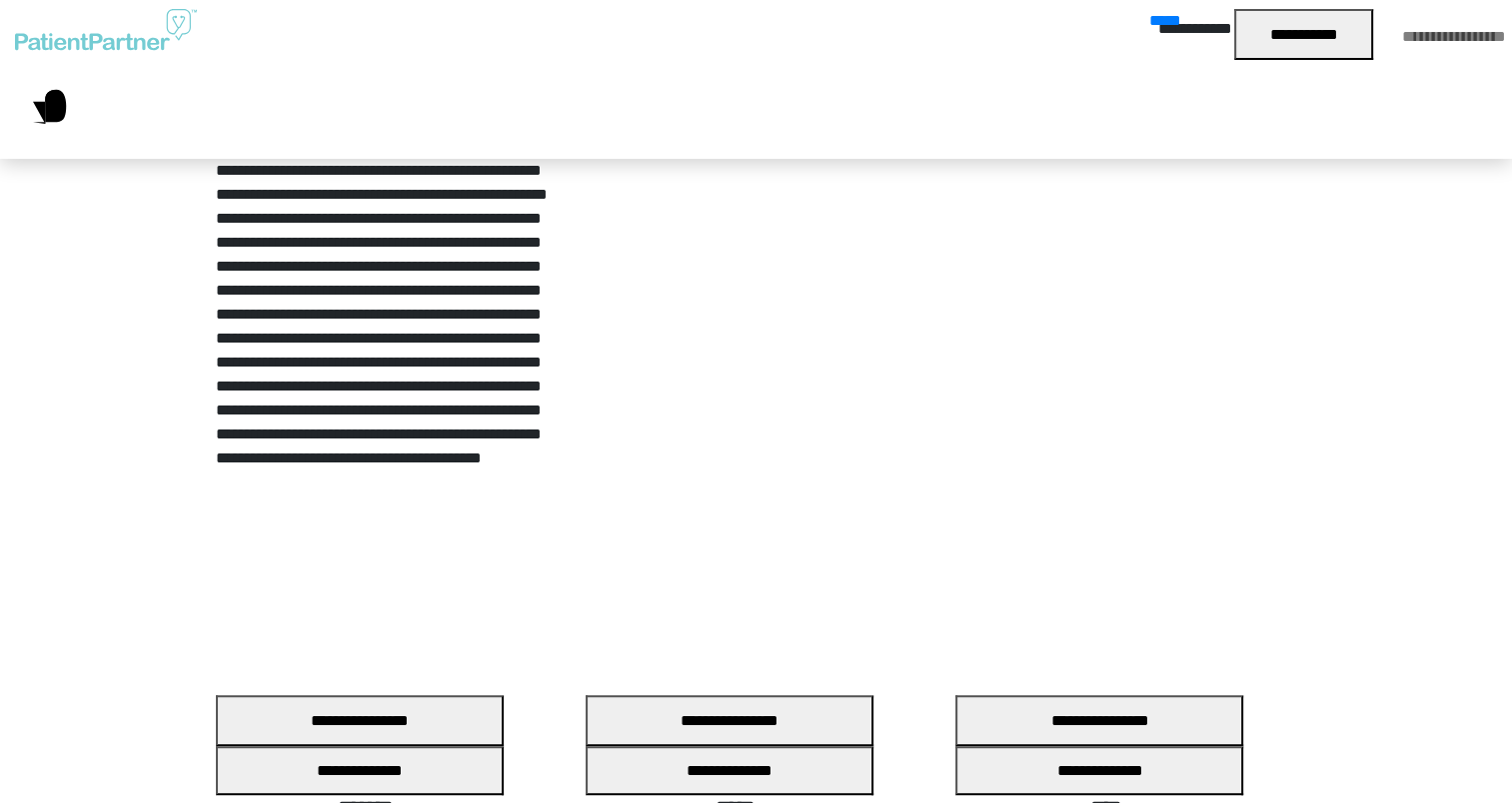 scroll, scrollTop: 3263, scrollLeft: 0, axis: vertical 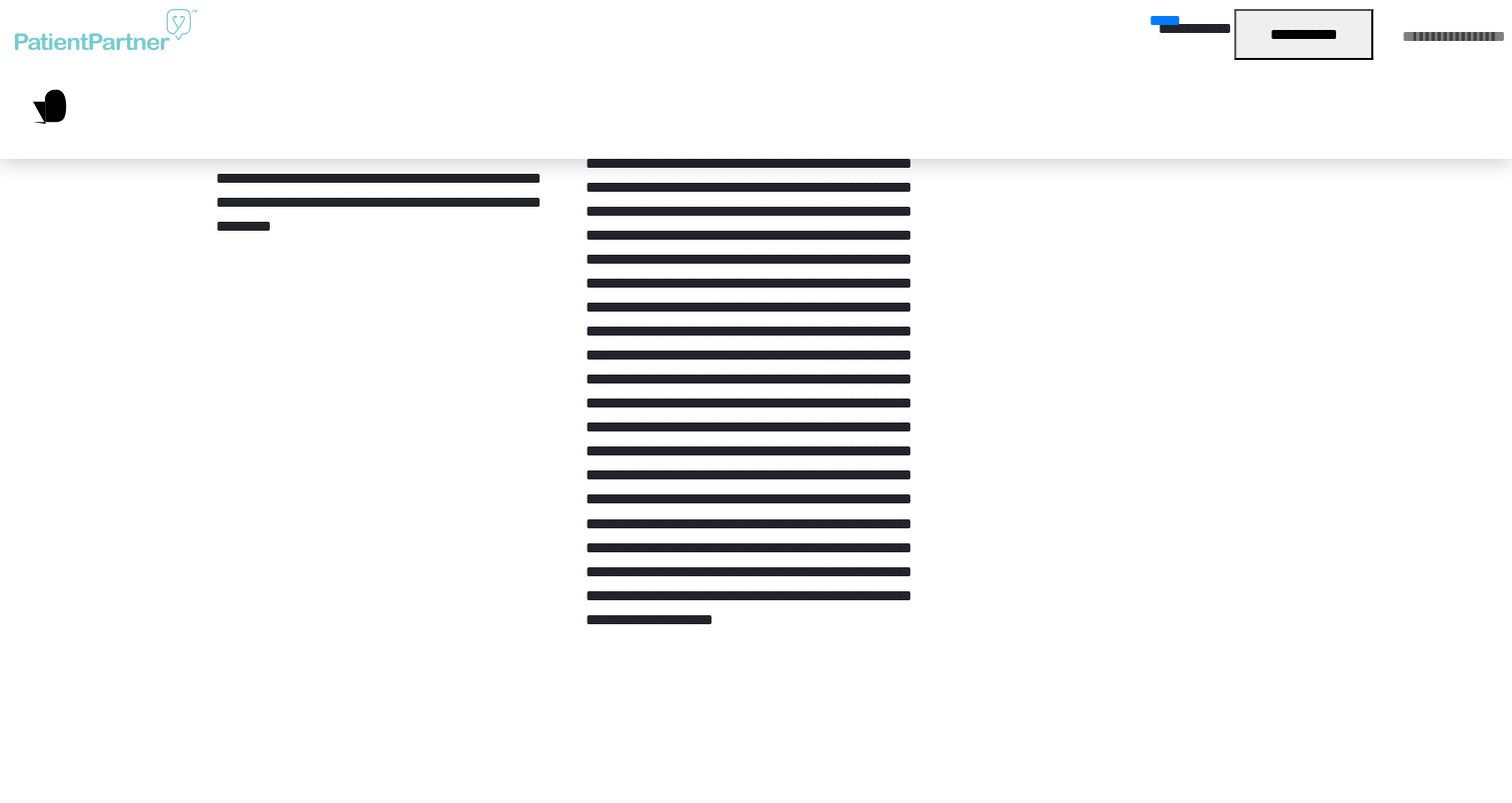 click on "[FIRST] [LAST] [PHONE]" at bounding box center [756, 1269] 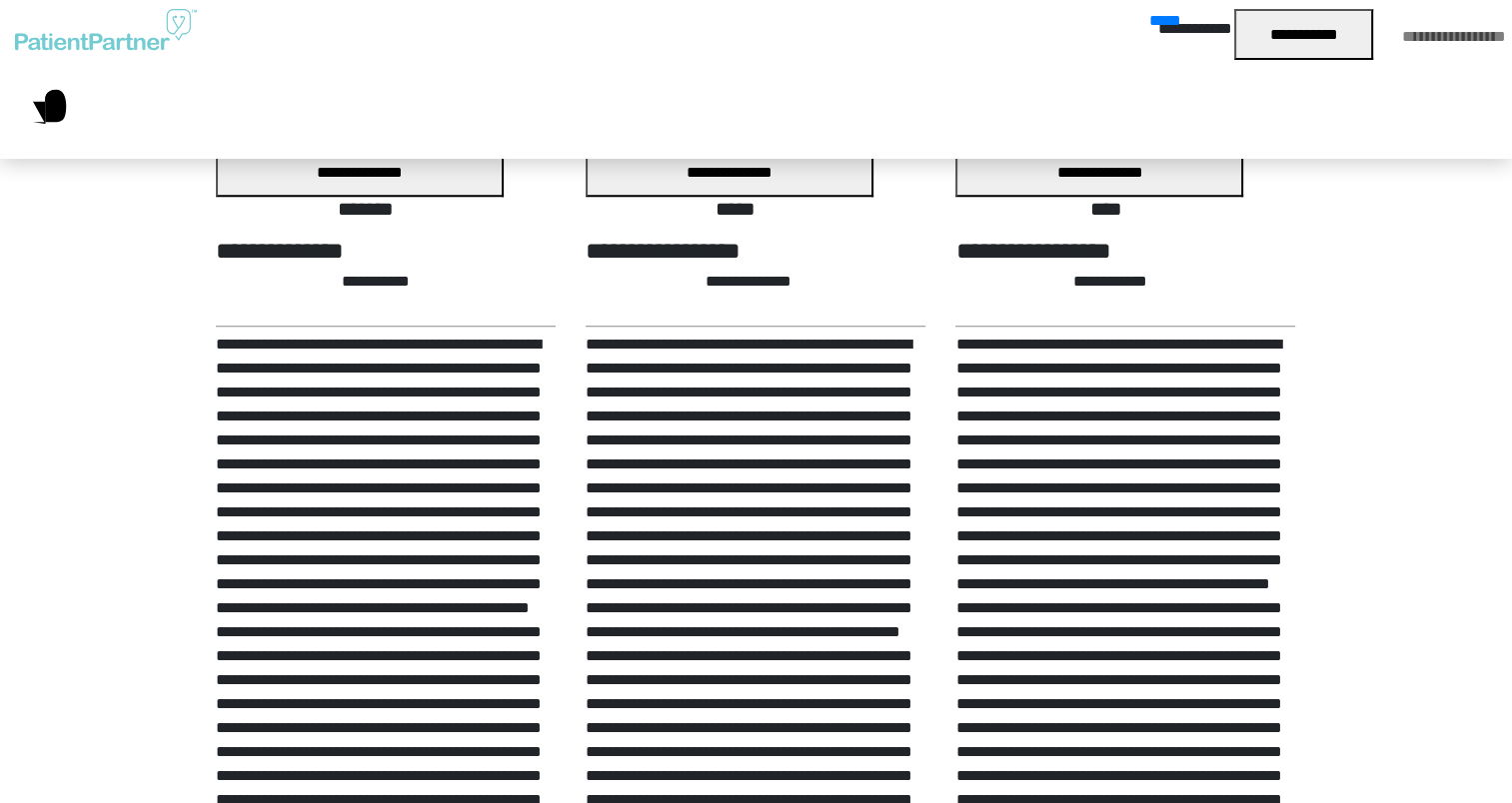 scroll, scrollTop: 1465, scrollLeft: 0, axis: vertical 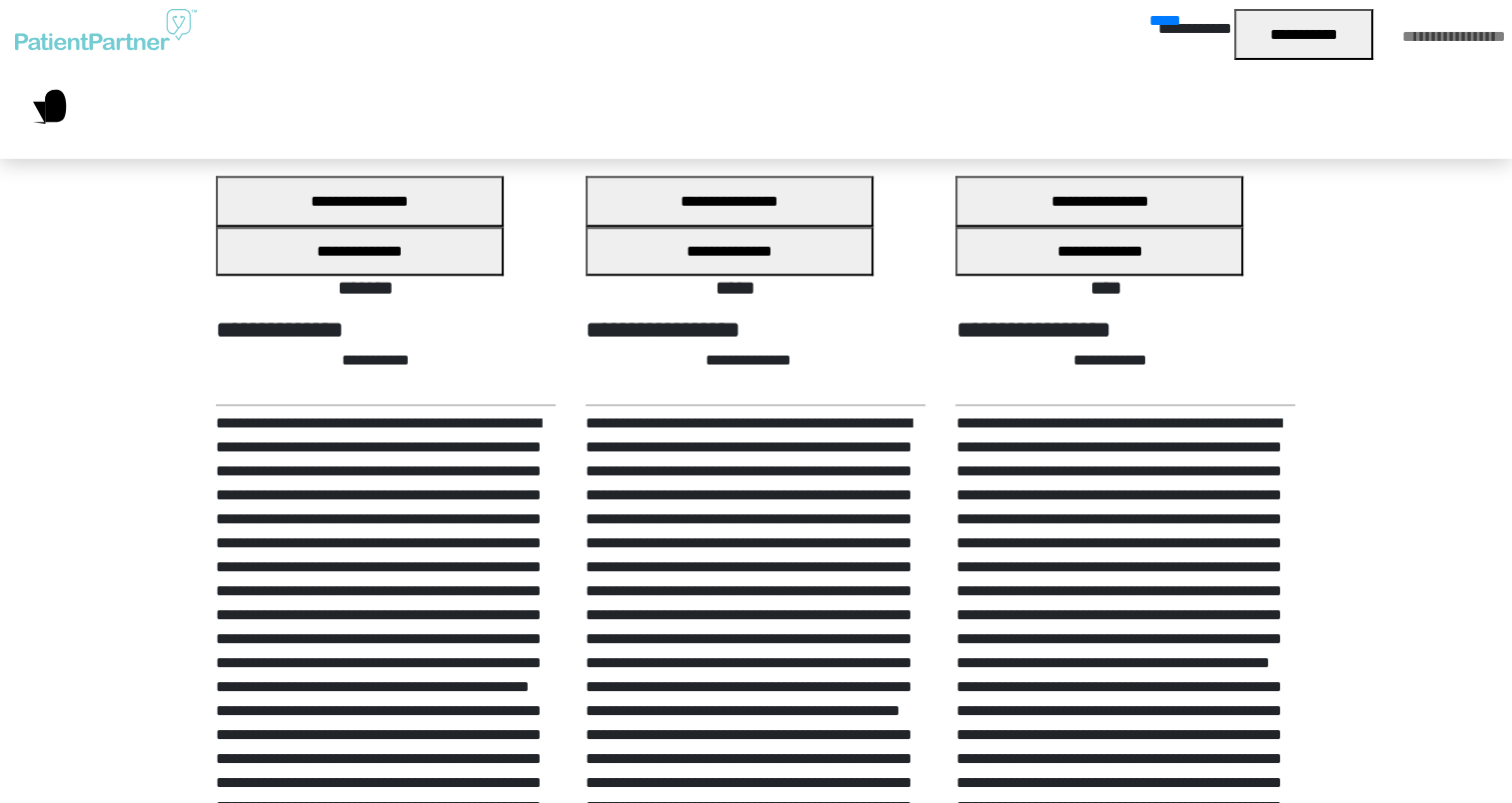 click on "[PHONE]" at bounding box center (1099, 1236) 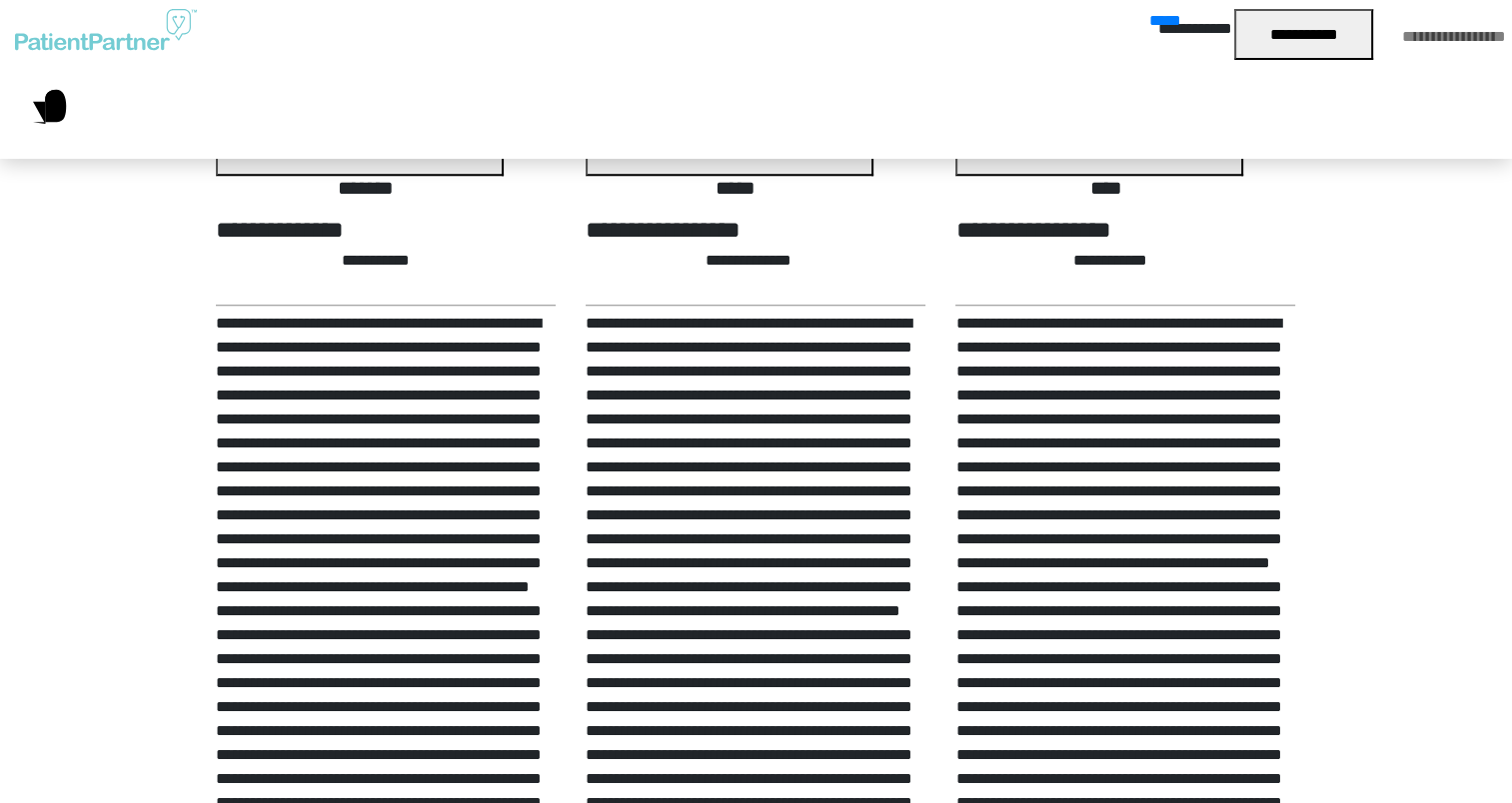 scroll, scrollTop: 1365, scrollLeft: 0, axis: vertical 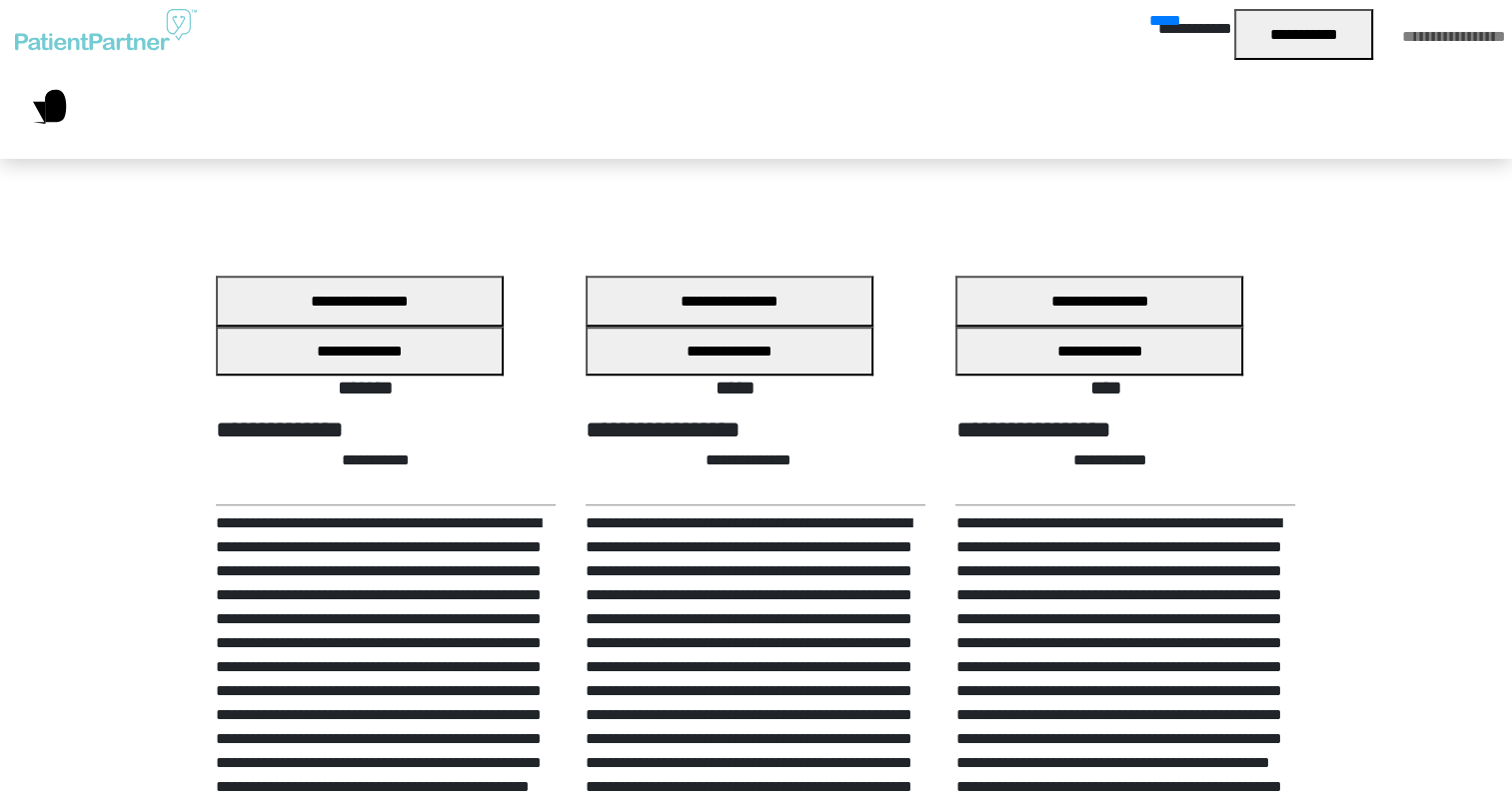 click on "[PHONE]" at bounding box center [730, 1336] 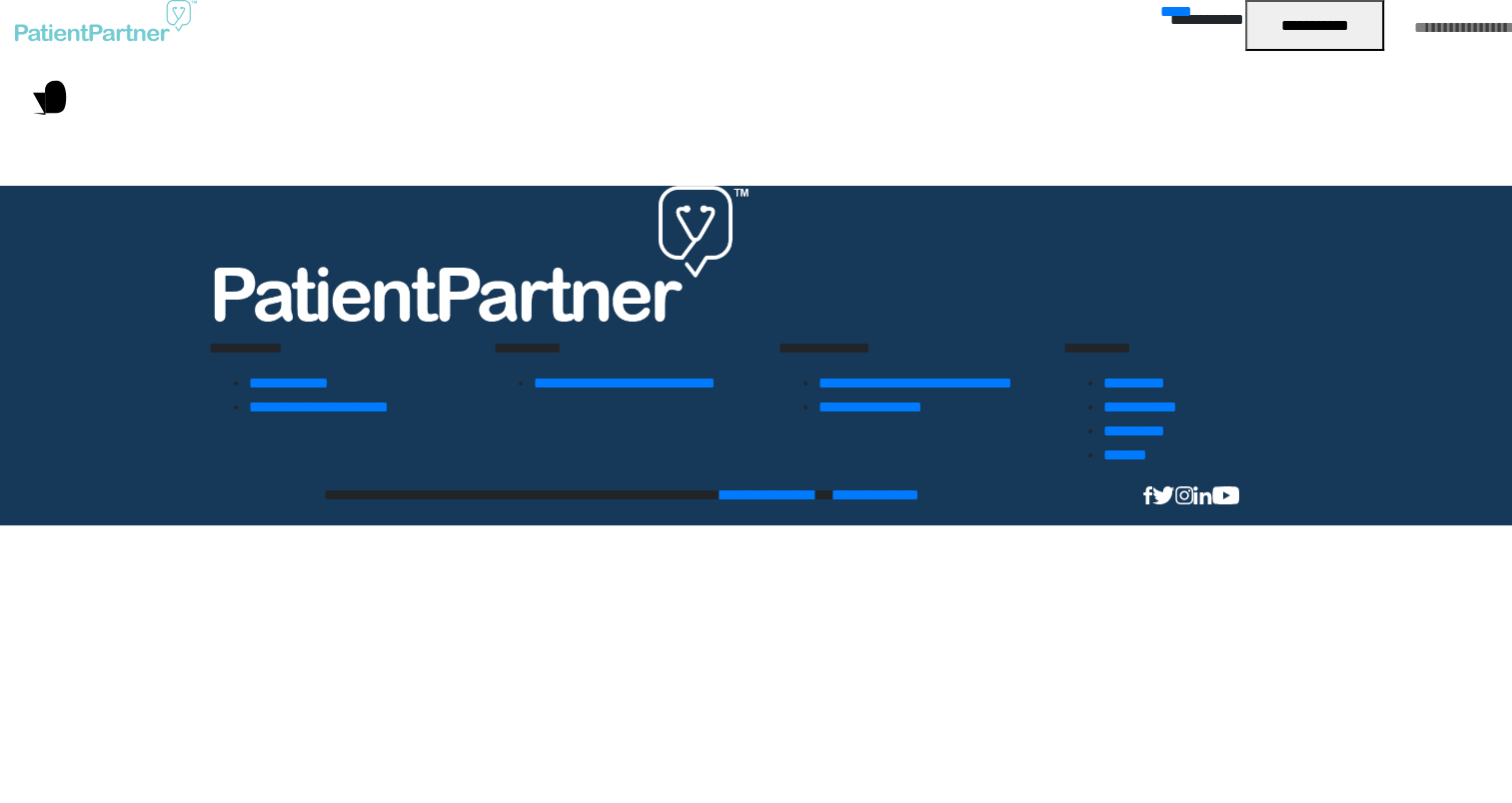 scroll, scrollTop: 0, scrollLeft: 0, axis: both 